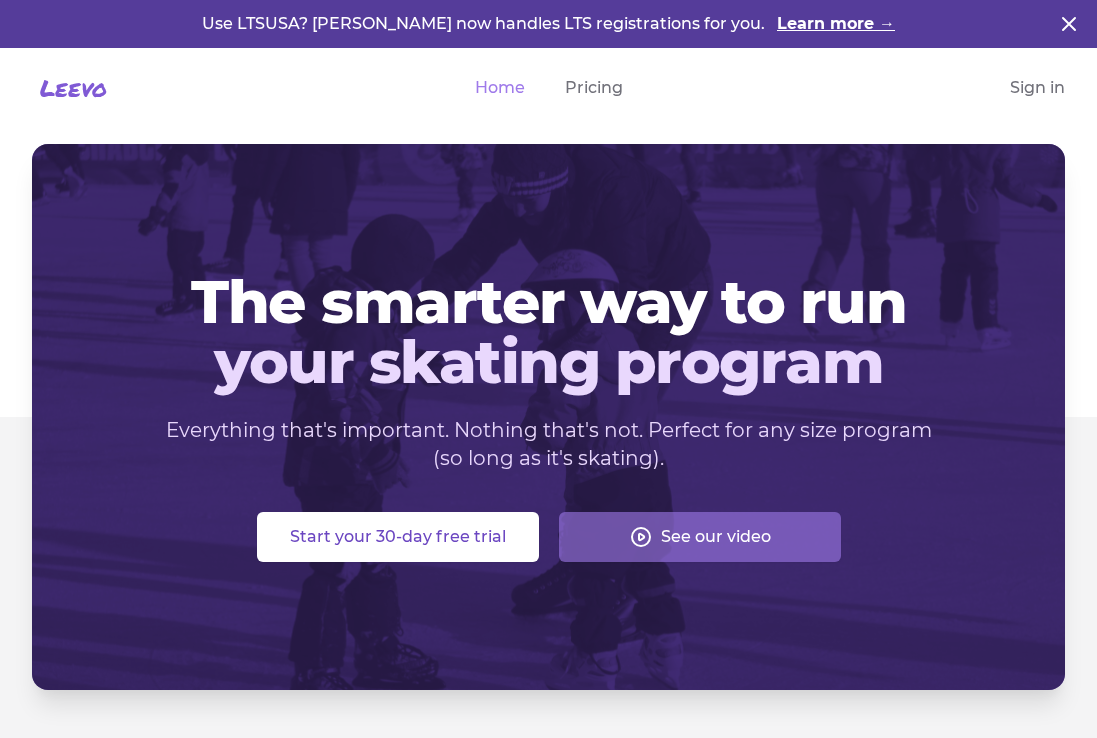 scroll, scrollTop: 0, scrollLeft: 0, axis: both 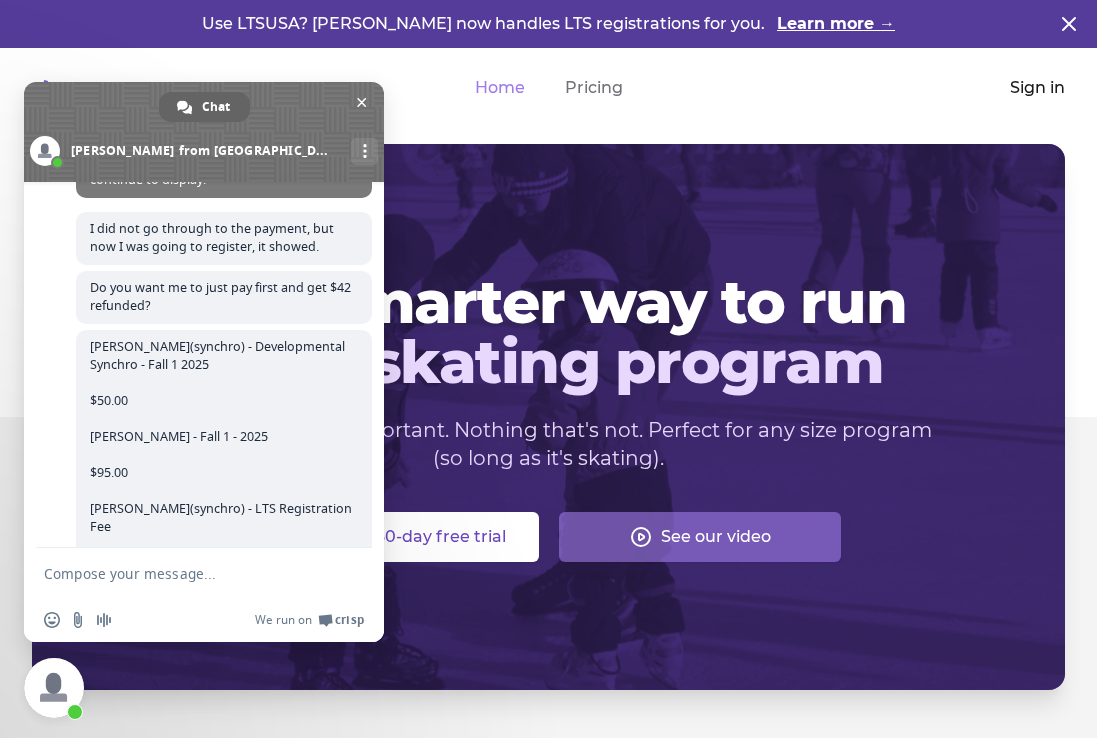 click on "Sign in" at bounding box center (1037, 88) 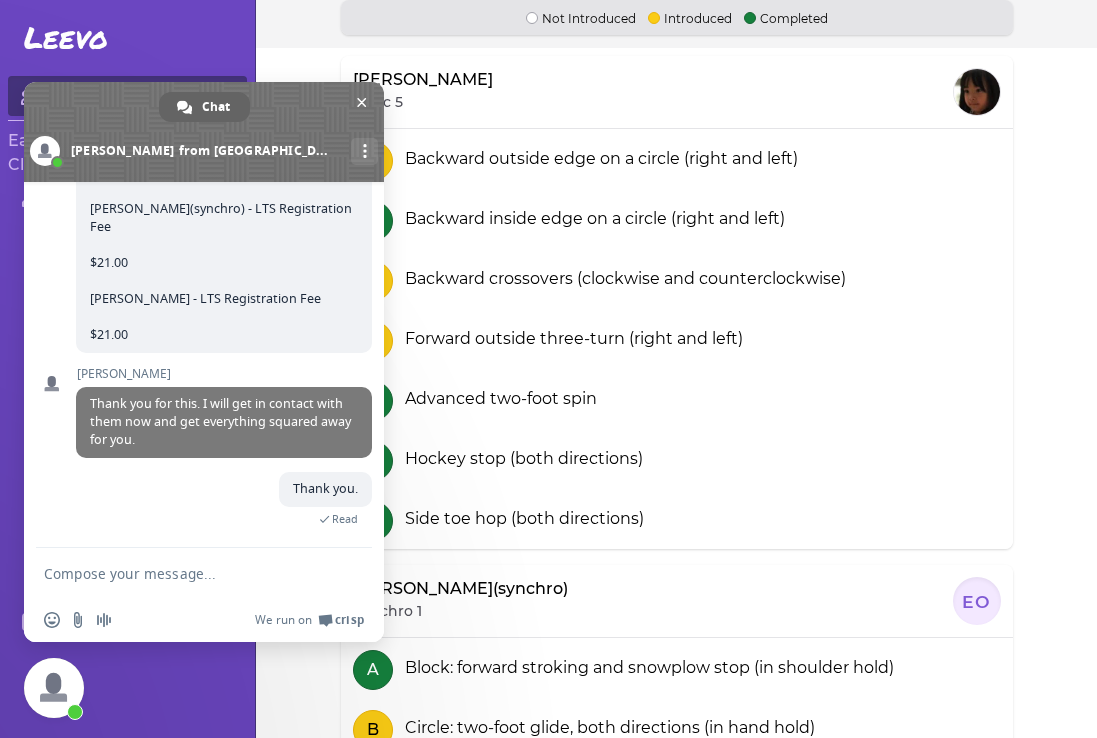 scroll, scrollTop: 3109, scrollLeft: 0, axis: vertical 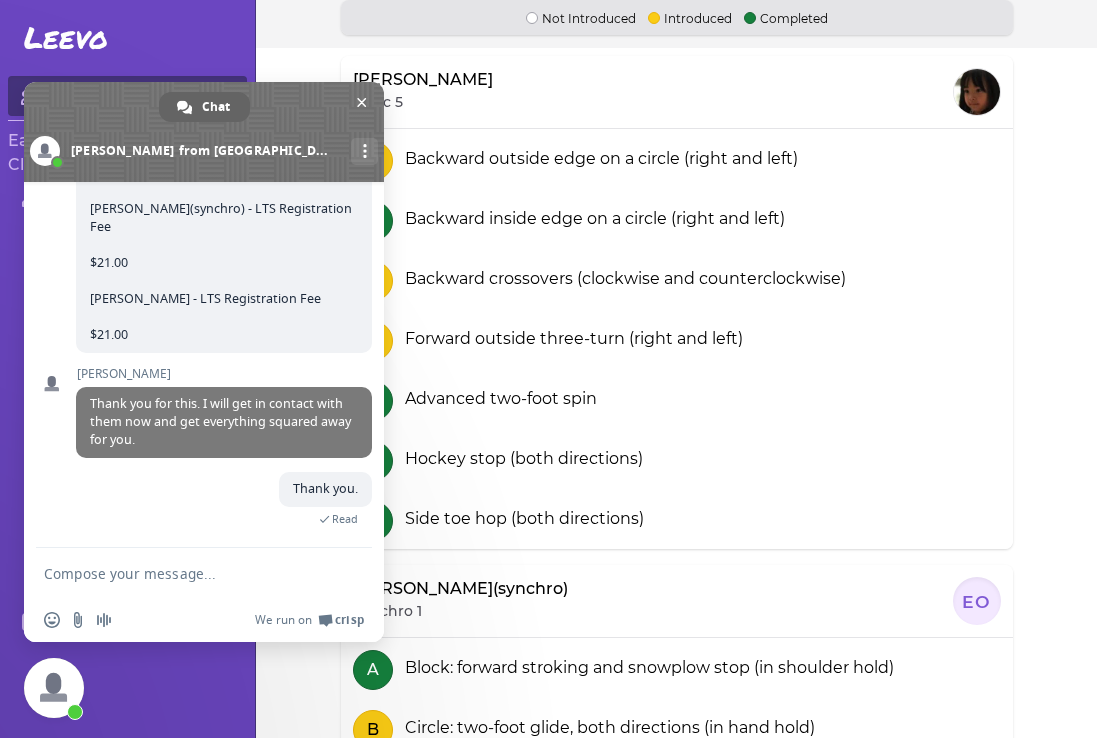 click on "D Forward outside three-turn (right and left)" at bounding box center (677, 339) 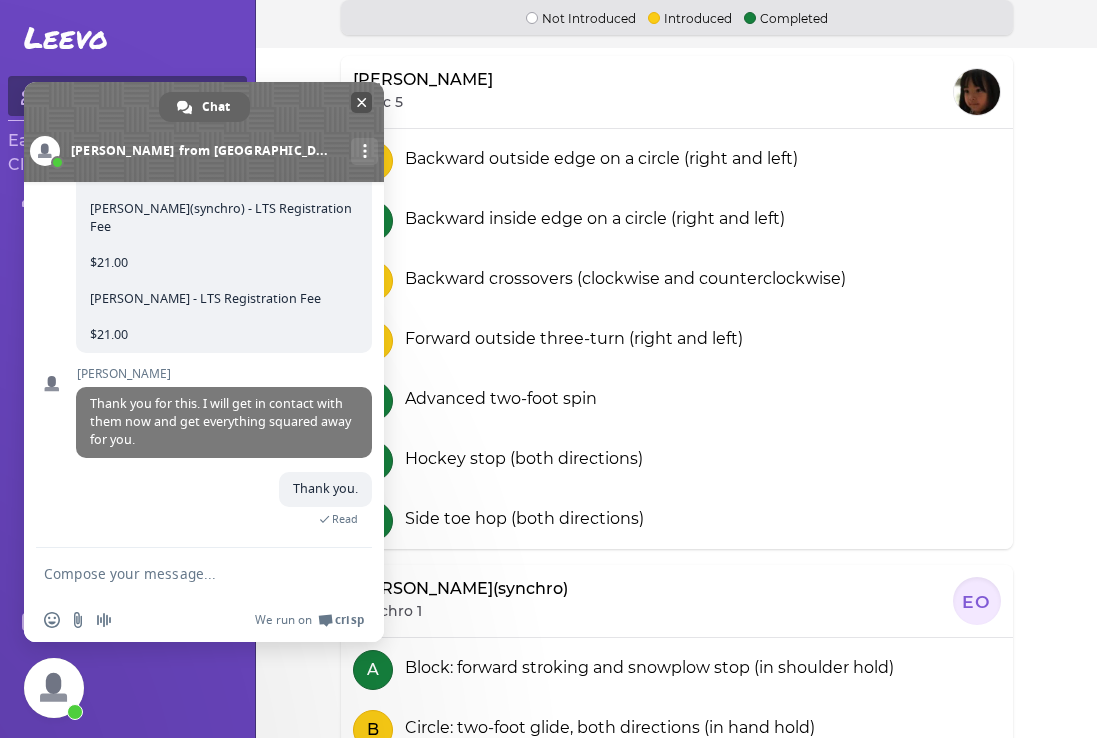 click at bounding box center (361, 102) 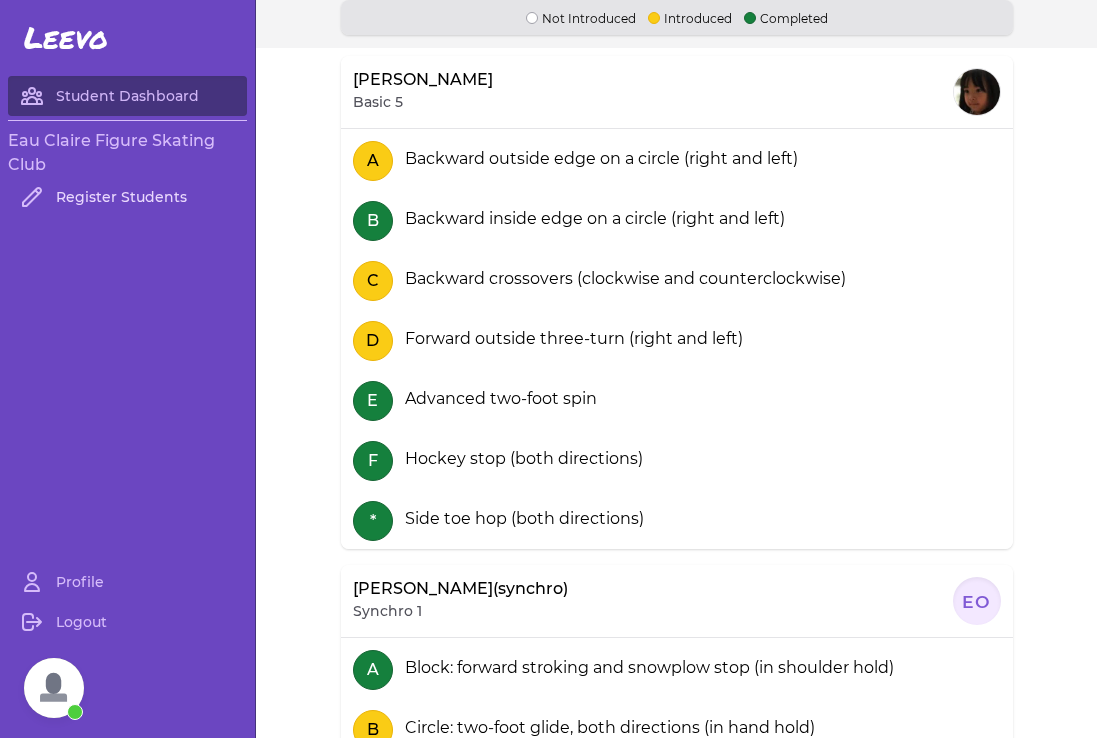 click on "Register Students" at bounding box center (127, 197) 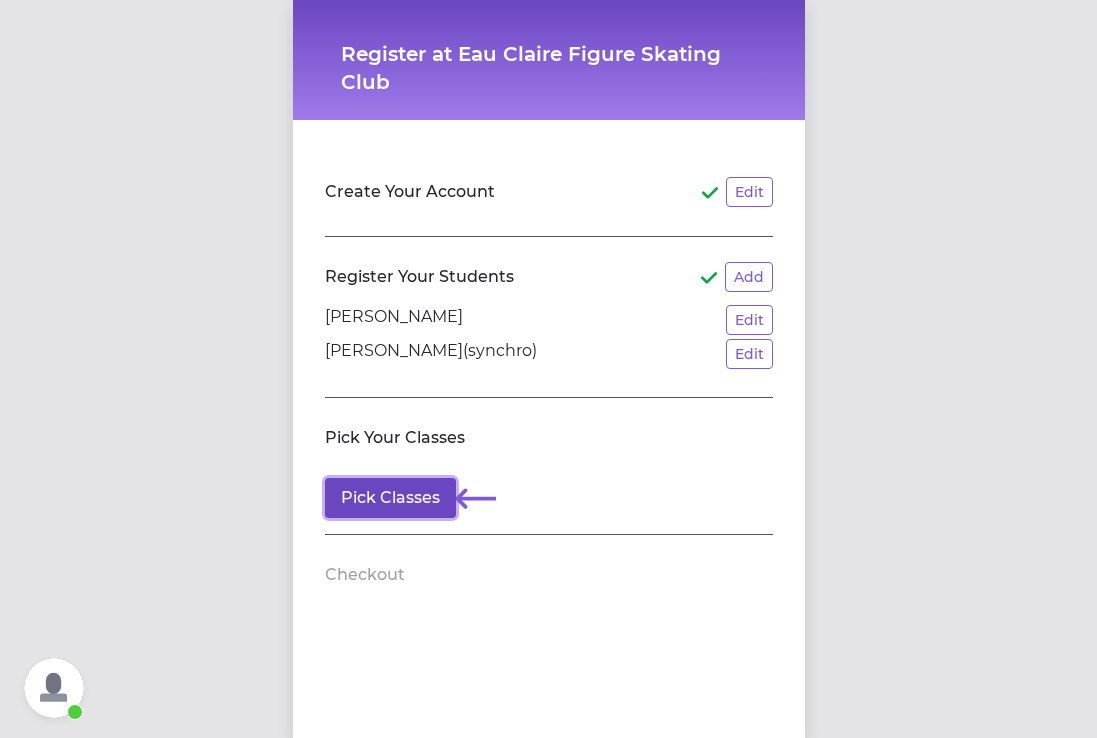 click on "Pick Classes" at bounding box center [390, 498] 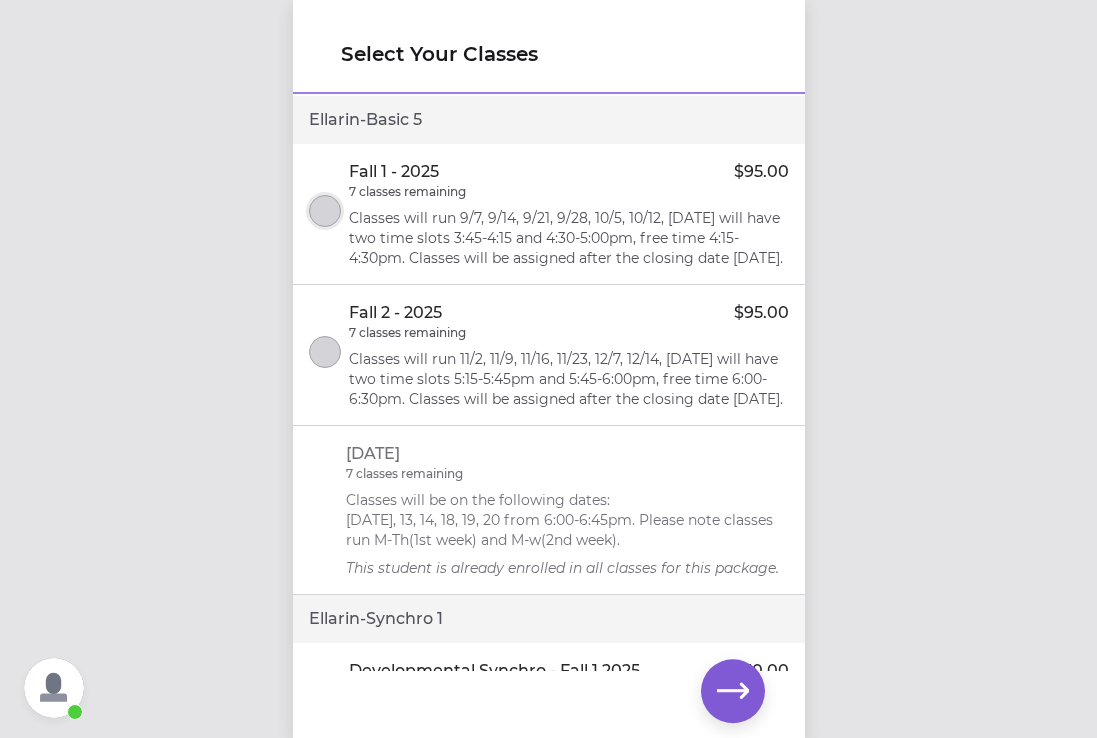 click at bounding box center (325, 211) 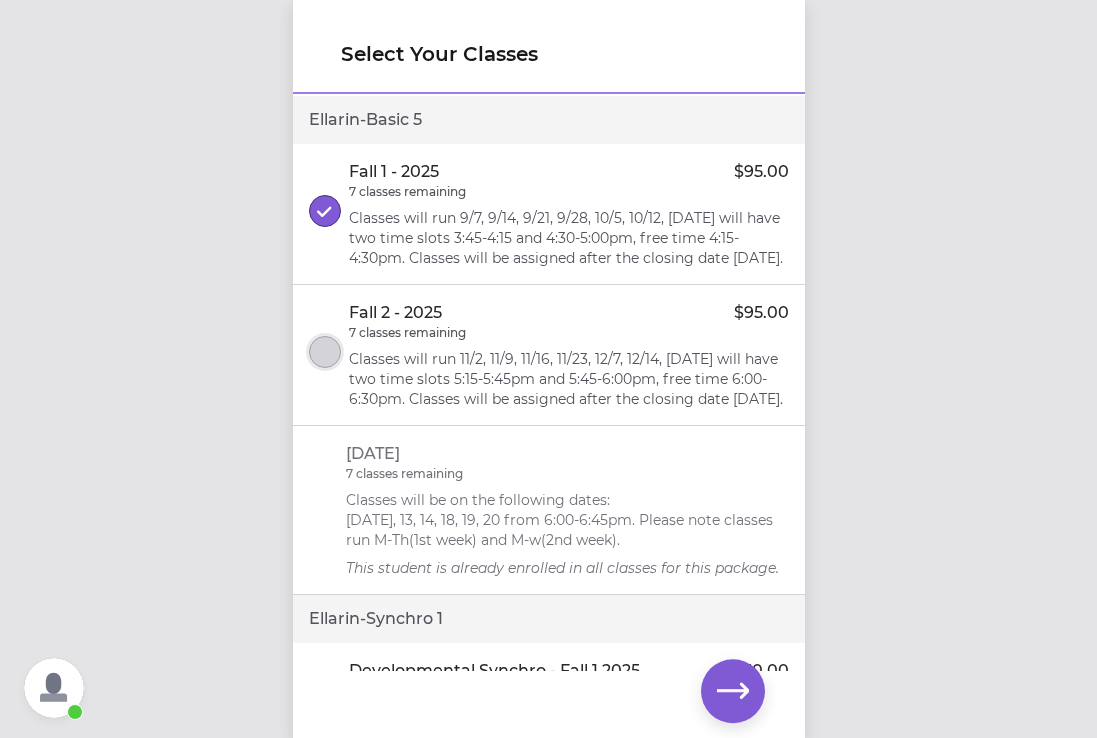 click at bounding box center [325, 352] 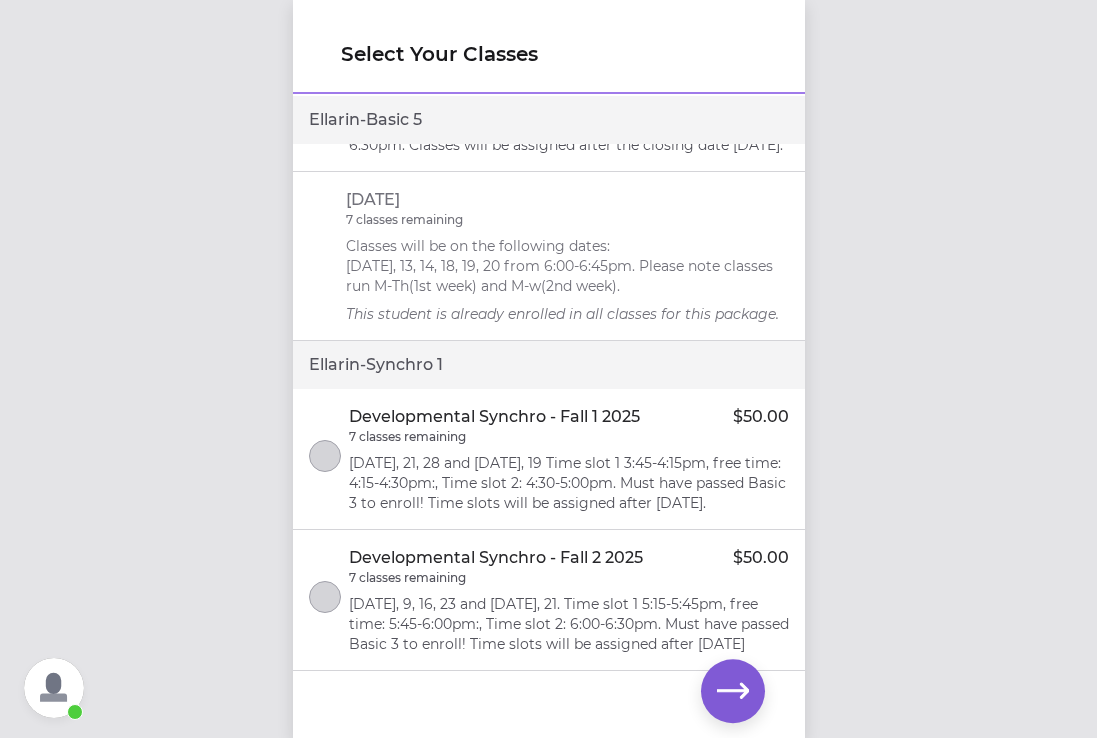 scroll, scrollTop: 314, scrollLeft: 0, axis: vertical 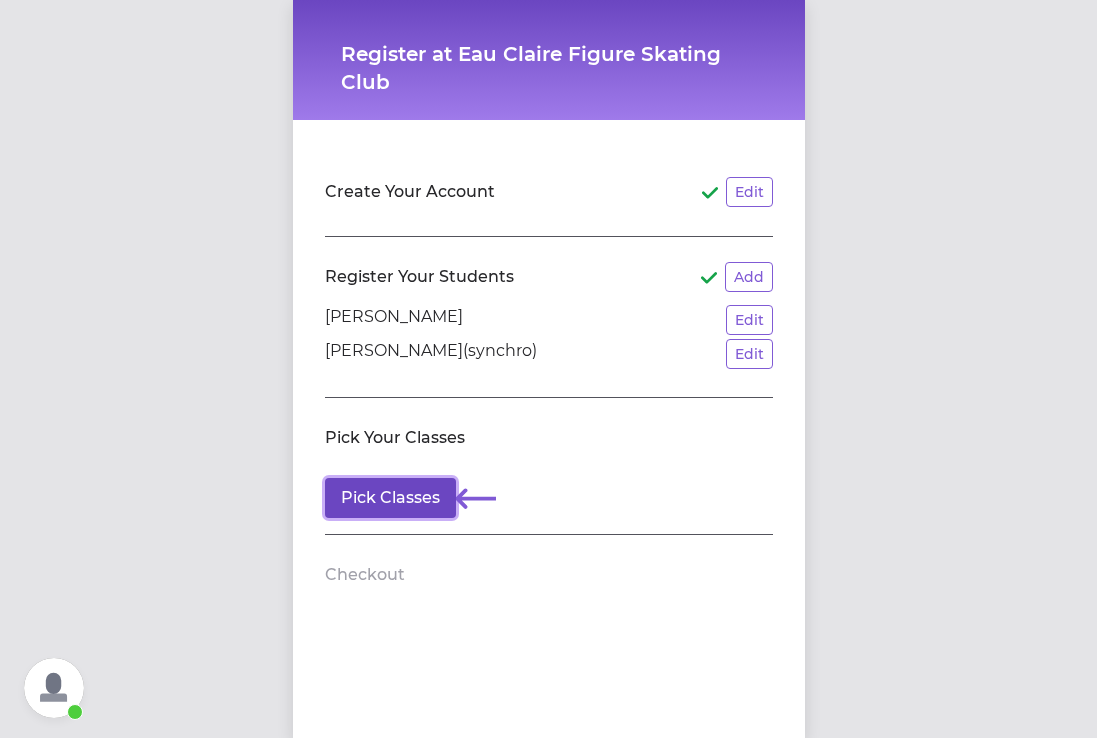 click on "Pick Classes" at bounding box center (390, 498) 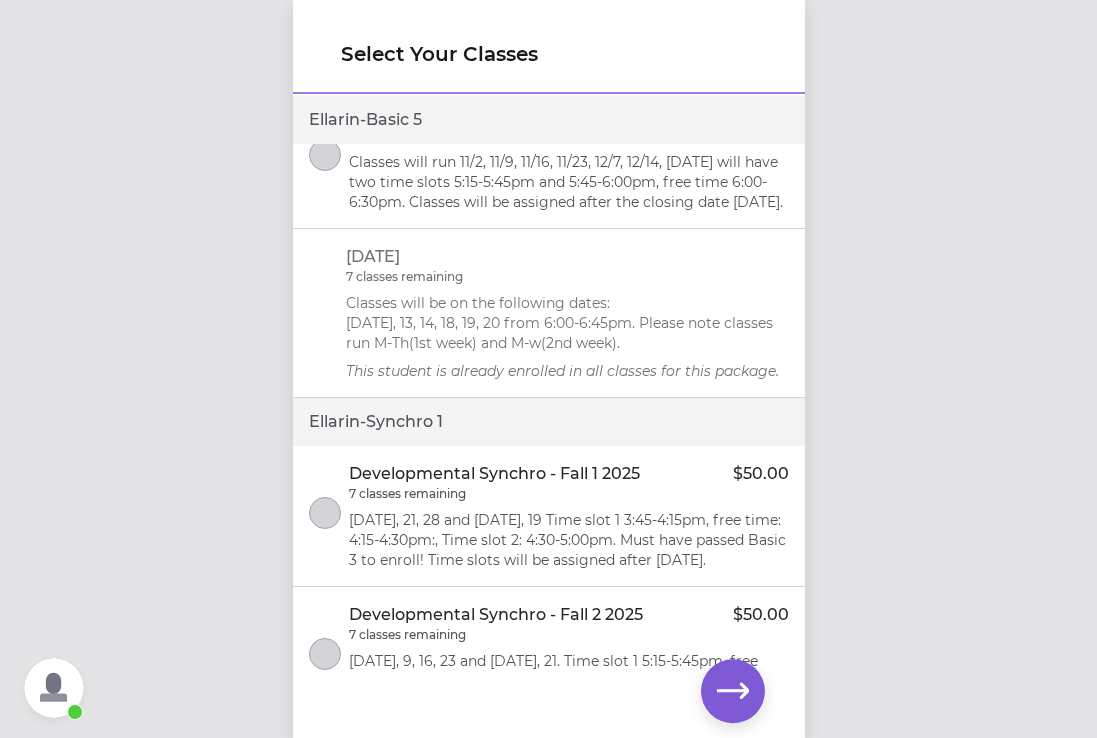 scroll, scrollTop: 314, scrollLeft: 0, axis: vertical 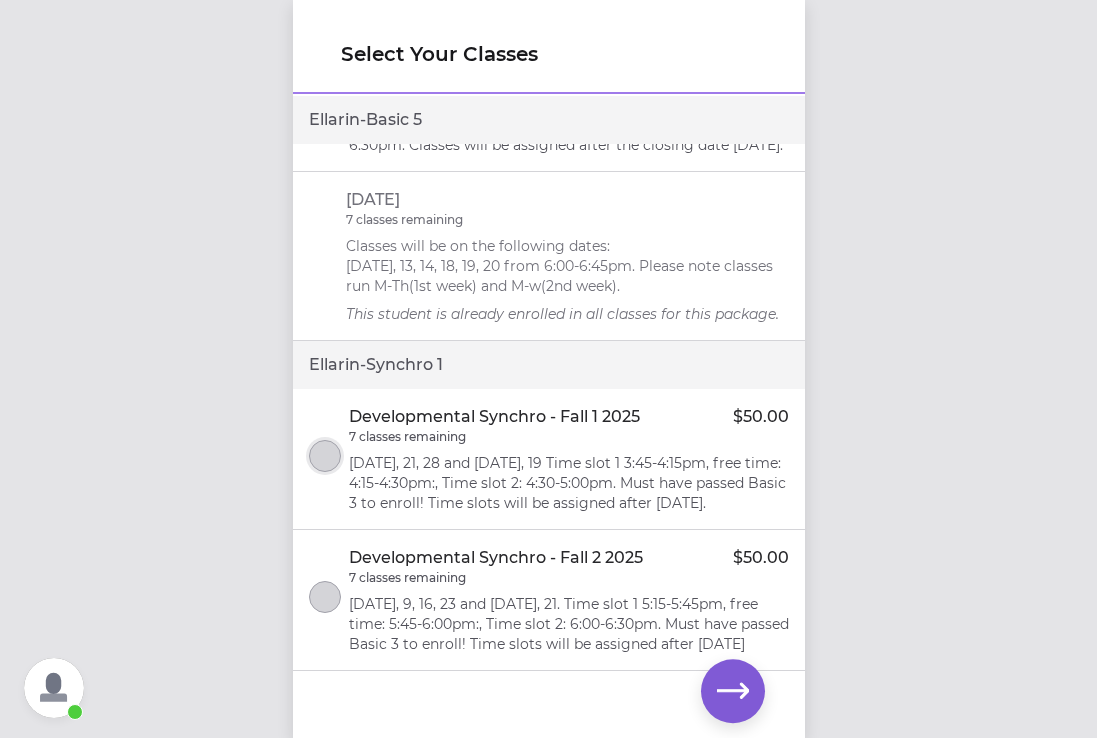 click at bounding box center (325, 456) 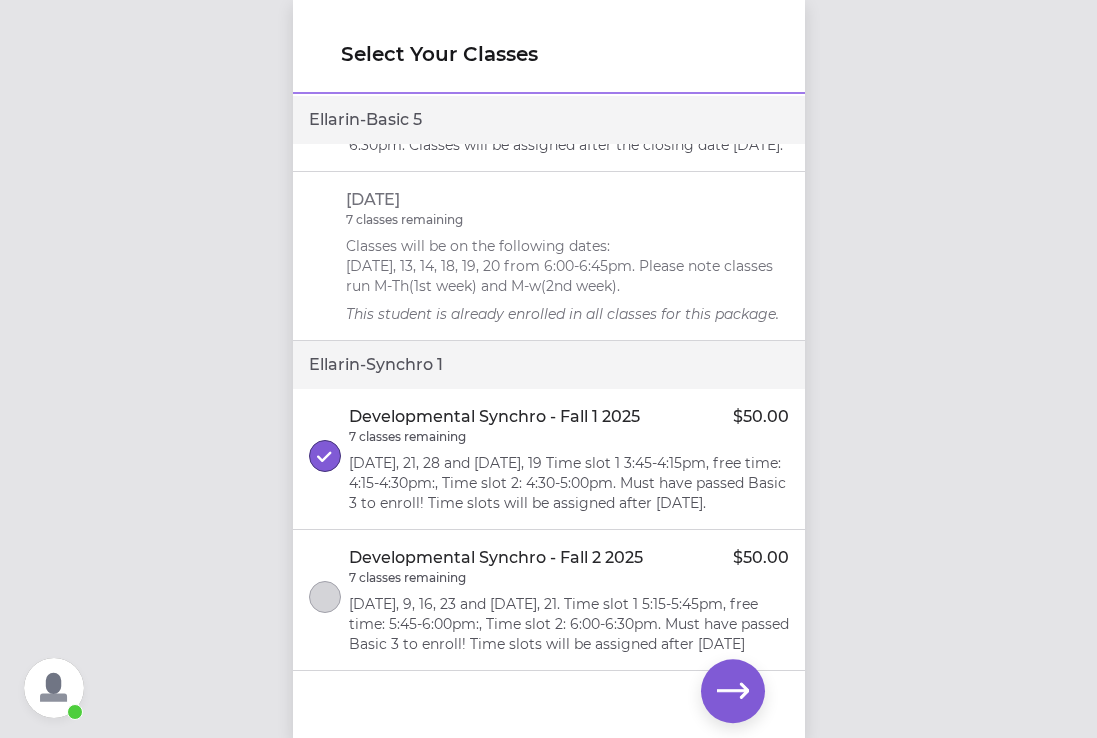 click on "Developmental Synchro - Fall 2 2025 $50.00 7   classes   remaining [DATE], 9, 16, 23 and [DATE], 21. Time slot 1 5:15-5:45pm, free time: 5:45-6:00pm:, Time slot 2: 6:00-6:30pm. Must have passed Basic 3 to enroll! Time slots will be assigned after [DATE]" at bounding box center (549, 600) 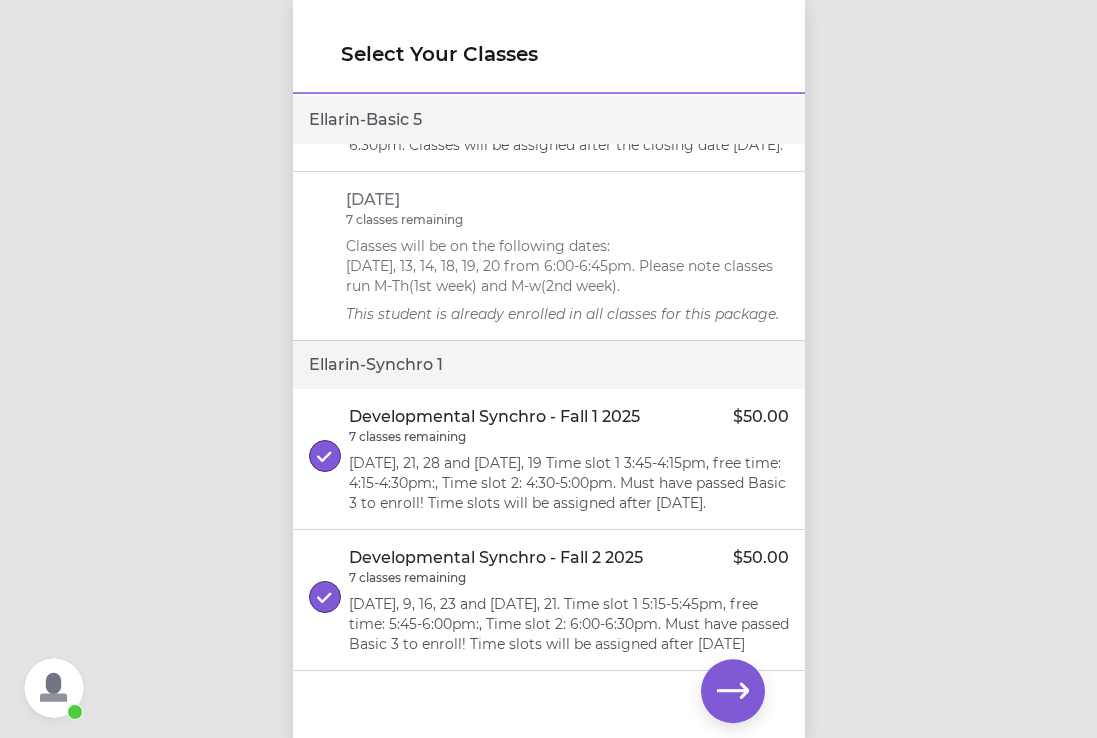 scroll, scrollTop: 0, scrollLeft: 0, axis: both 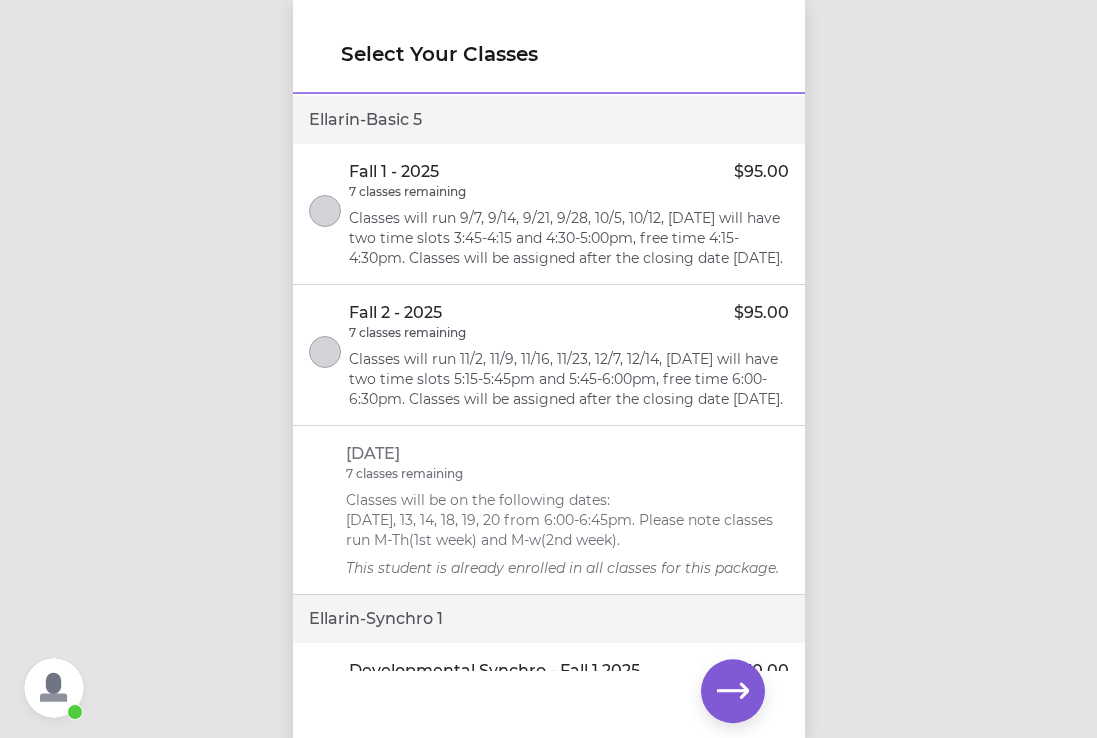click on "Fall 1 - 2025 $95.00 7   classes   remaining Classes will run 9/7, 9/14, 9/21, 9/28, 10/5, 10/12, [DATE] will have two time slots 3:45-4:15 and 4:30-5:00pm, free time 4:15-4:30pm. Classes will be assigned after the closing date [DATE]." at bounding box center [549, 214] 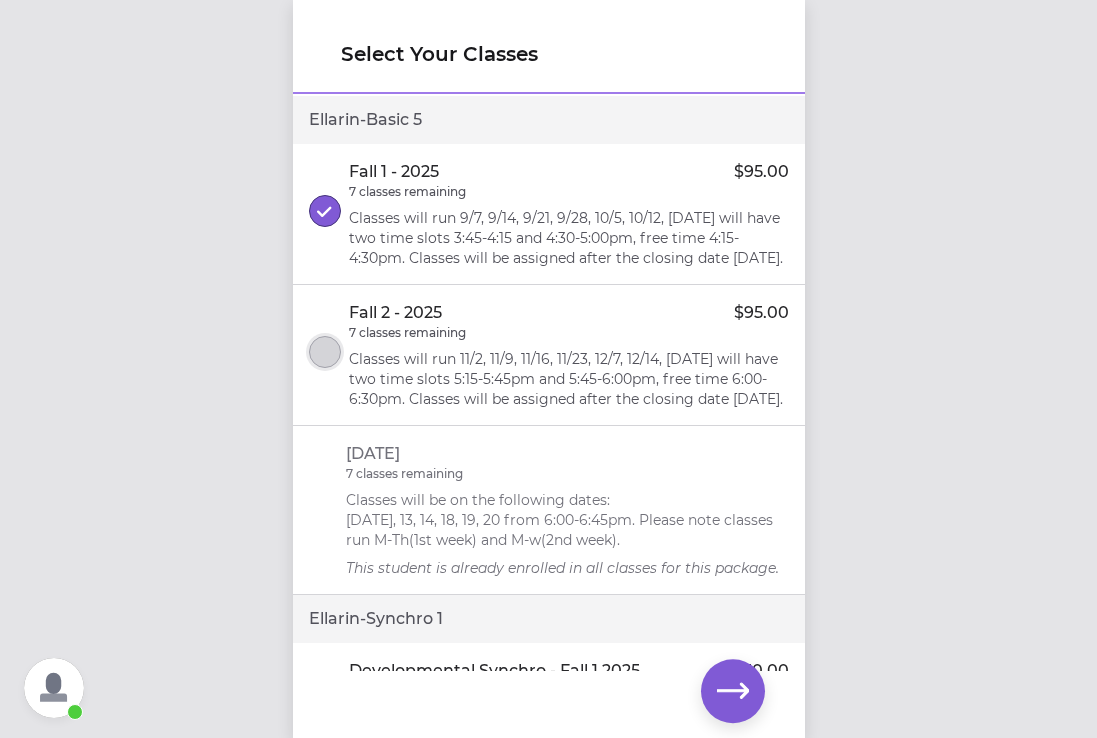 click at bounding box center [325, 352] 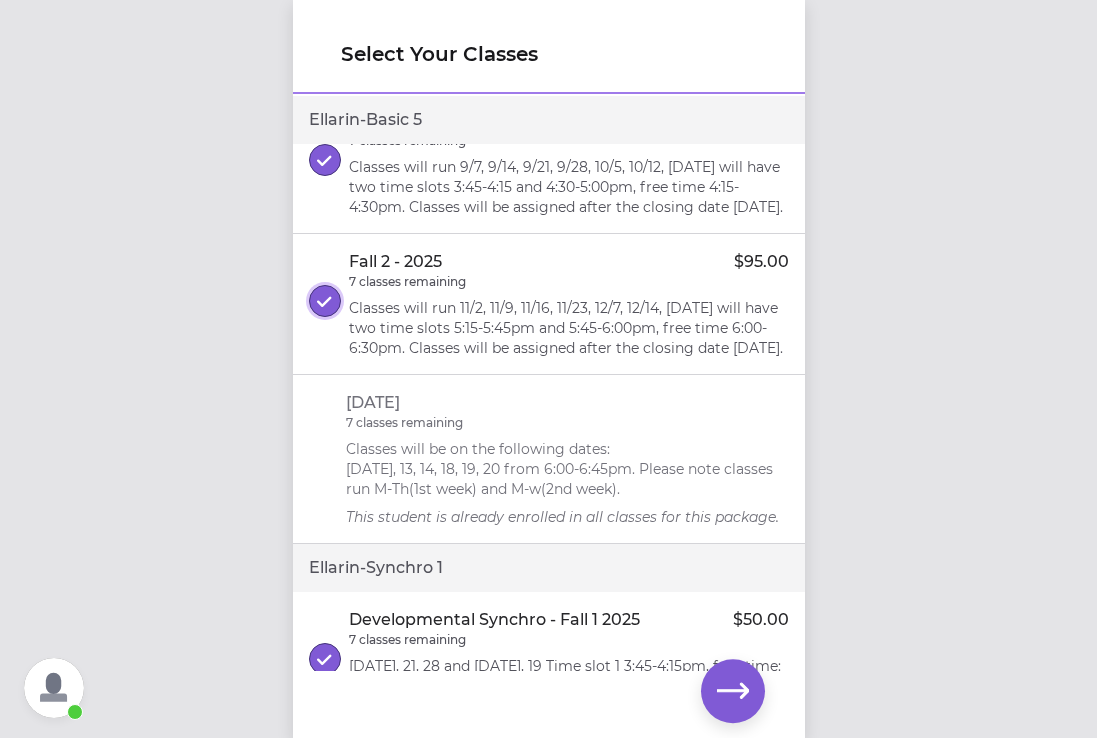 scroll, scrollTop: 0, scrollLeft: 0, axis: both 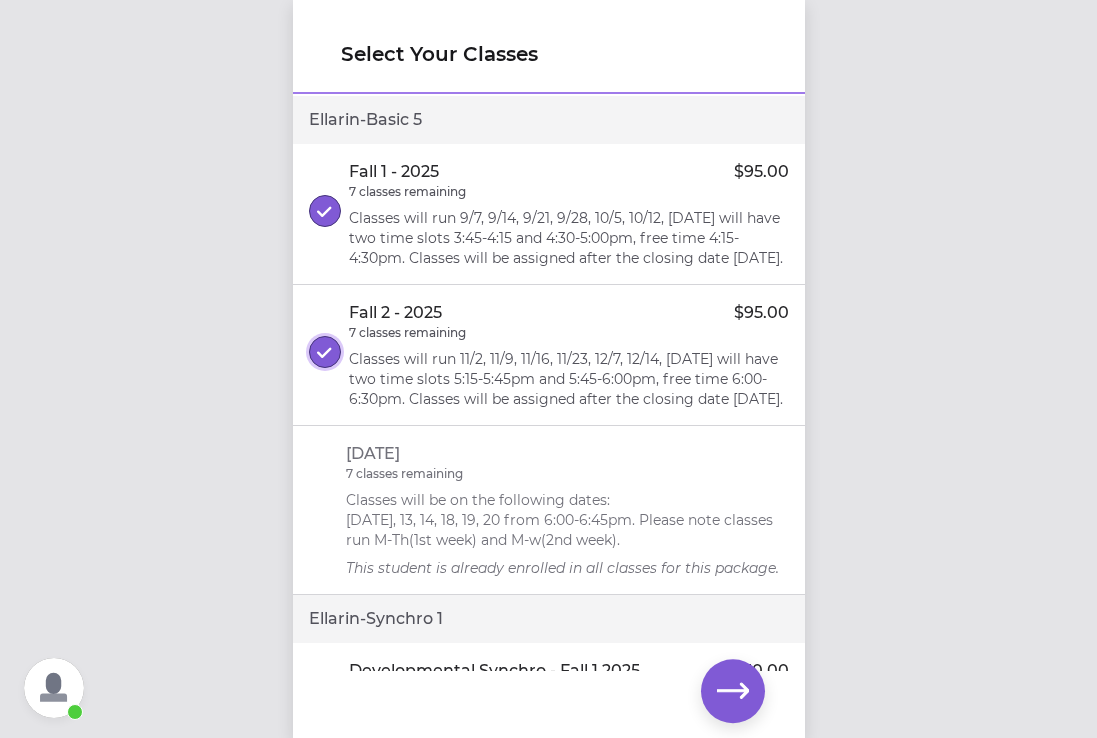 type 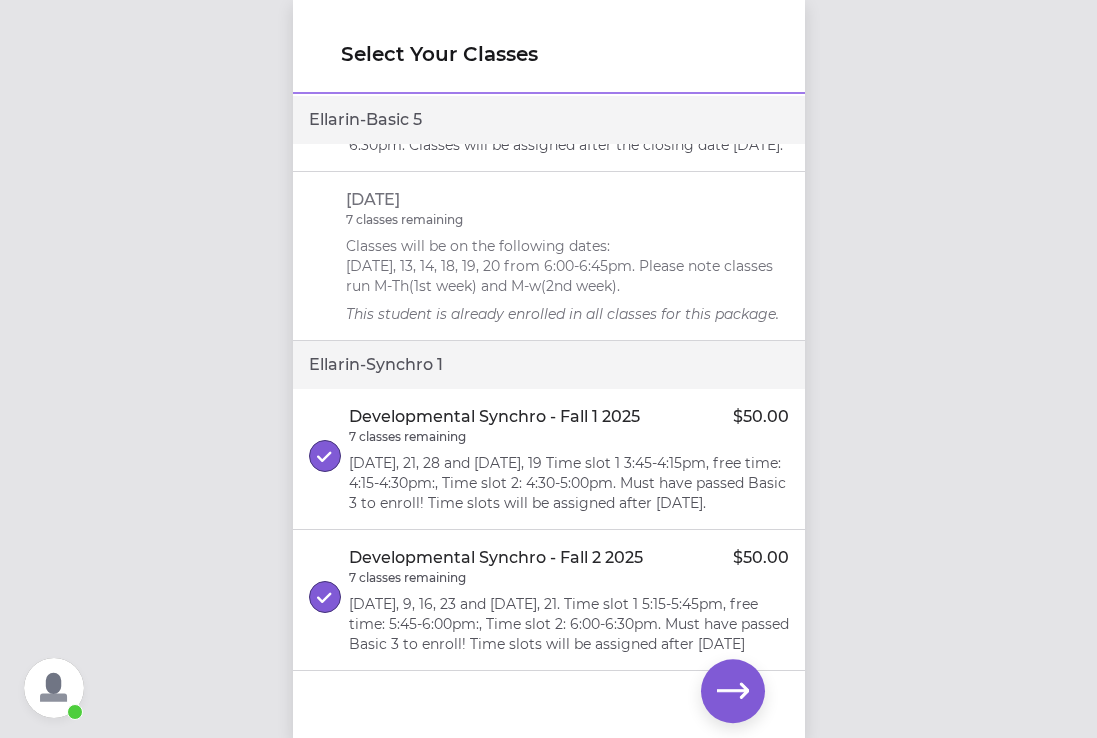 click on "Select Your Classes Ellarin  -  Basic 5 Fall 1 - 2025 $95.00 7   classes   remaining Classes will run 9/7, 9/14, 9/21, 9/28, 10/5, 10/12, [DATE] will have two time slots 3:45-4:15 and 4:30-5:00pm, free time 4:15-4:30pm. Classes will be assigned after the closing date [DATE]. Fall 2 - 2025 $95.00 7   classes   remaining Classes will run 11/2, 11/9, 11/16, 11/23, 12/7, 12/14, [DATE] will have two time slots 5:15-5:45pm and 5:45-6:00pm, free time 6:00-6:30pm. Classes will be assigned after the closing date 10/26/[DATE] 7   classes   remaining Classes will be on the following dates:
[DATE], 13, 14, 18, 19, 20 from 6:00-6:45pm. Please note classes run M-Th(1st week) and M-w(2nd week).  This student is already enrolled in all classes for this package. Ellarin  -  Synchro 1 Developmental Synchro - Fall 1 2025 $50.00 7   classes   remaining Developmental Synchro - Fall 2 2025 $50.00 7   classes   remaining" at bounding box center (548, 369) 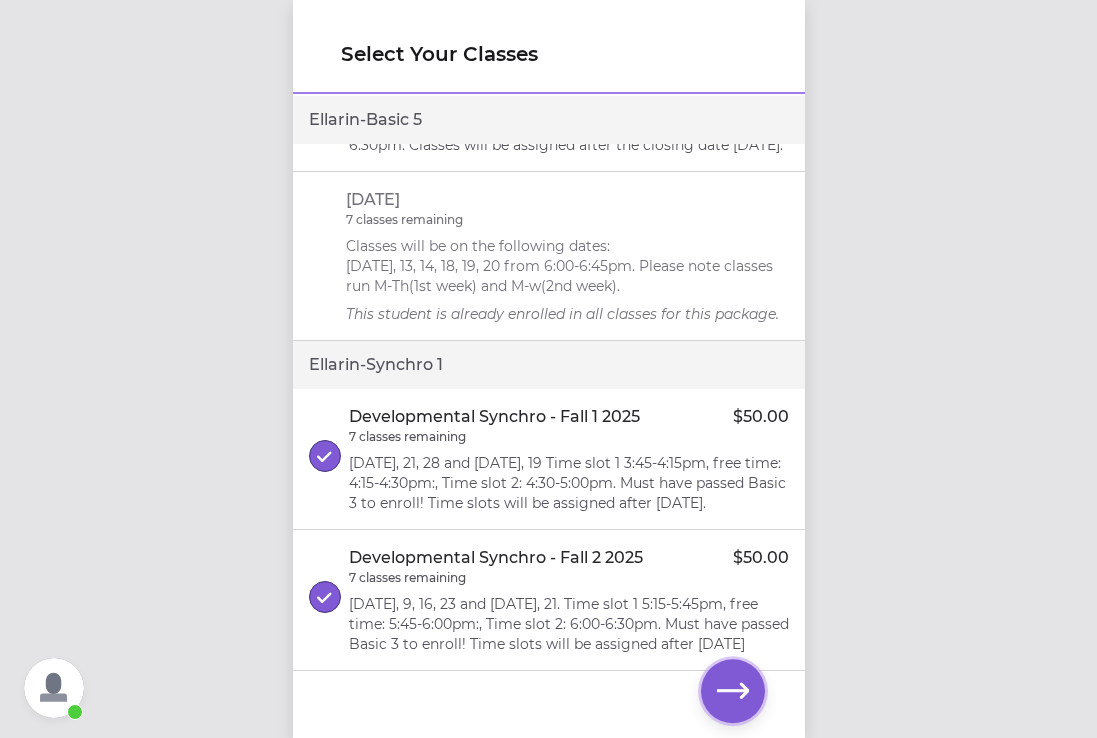 click 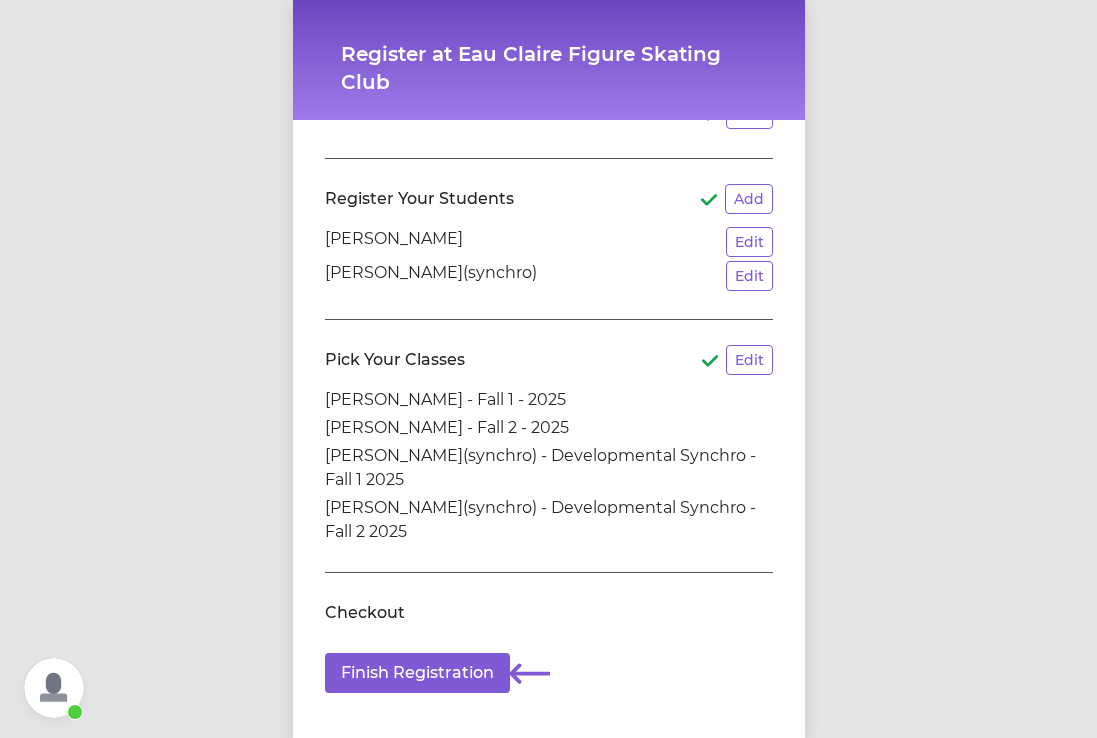 scroll, scrollTop: 108, scrollLeft: 0, axis: vertical 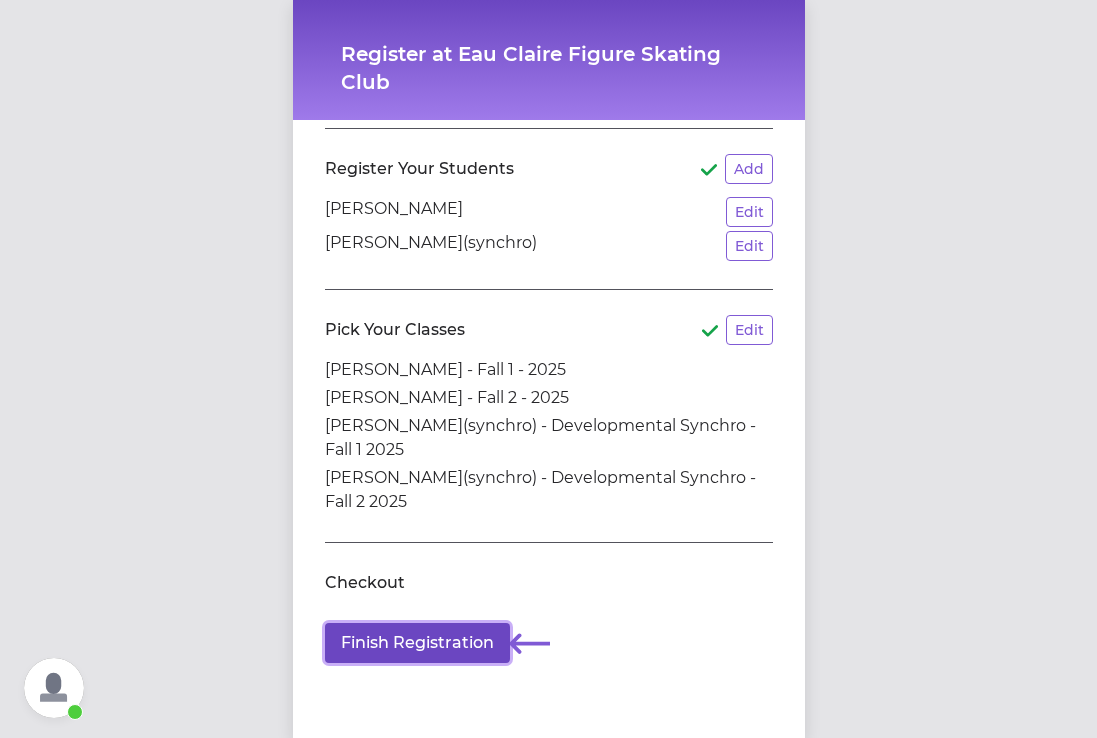 click on "Finish Registration" at bounding box center [417, 643] 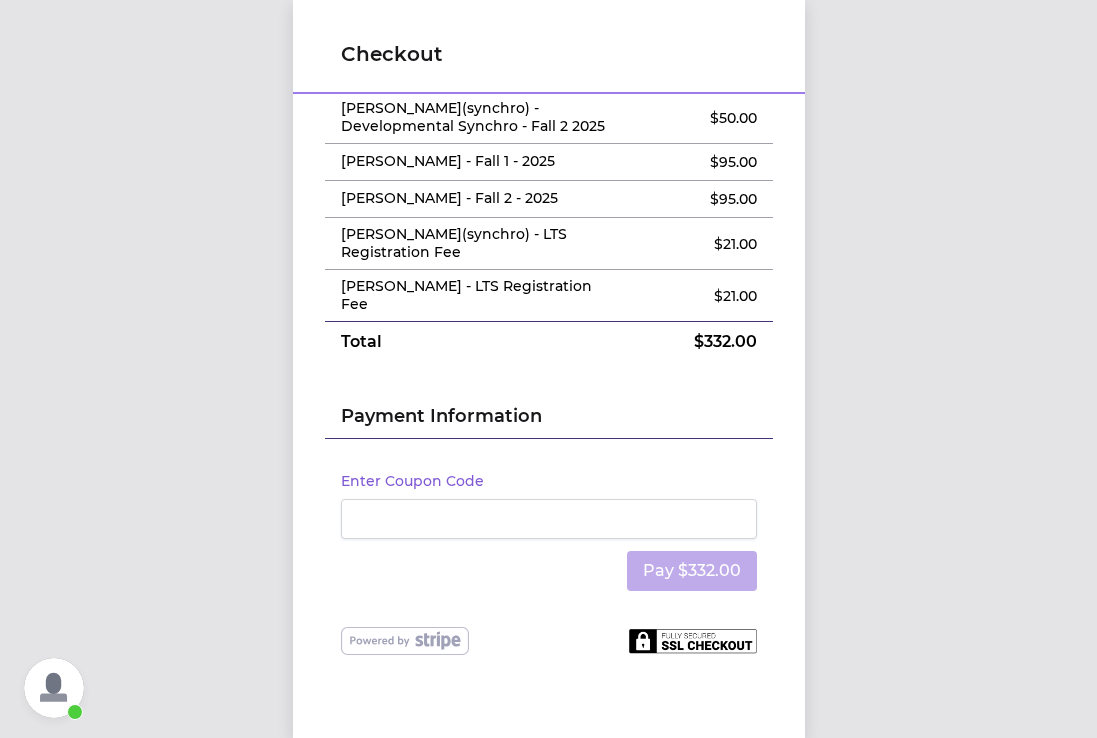 scroll, scrollTop: 0, scrollLeft: 0, axis: both 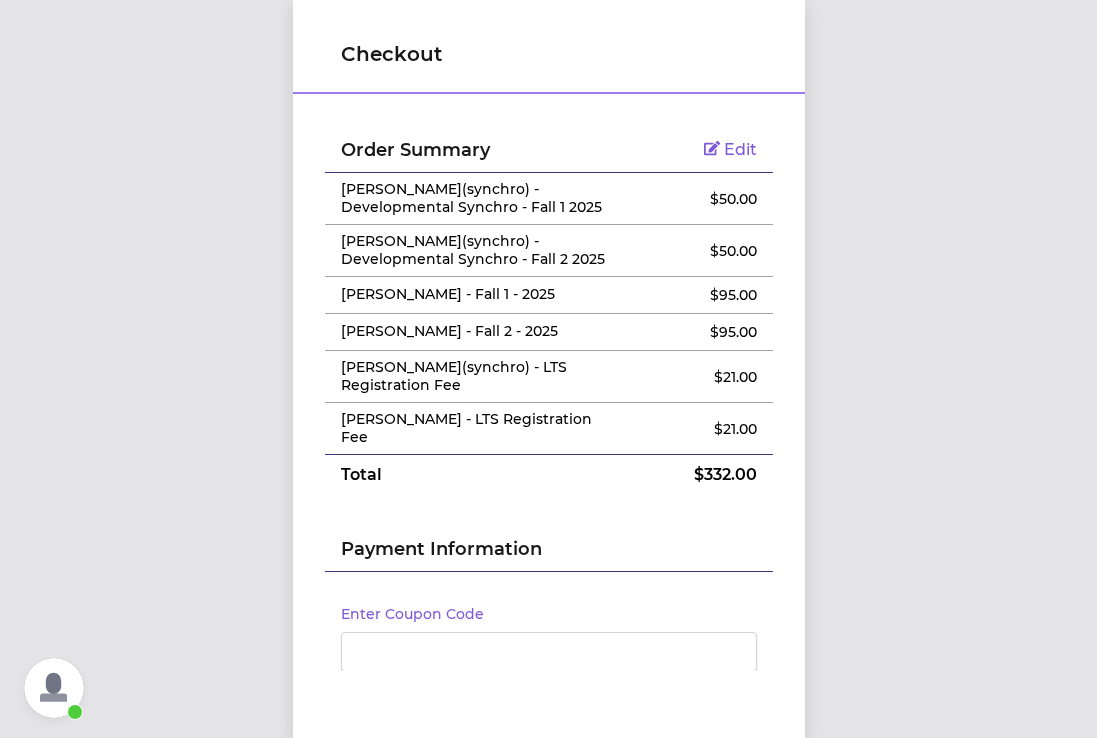 click at bounding box center (54, 688) 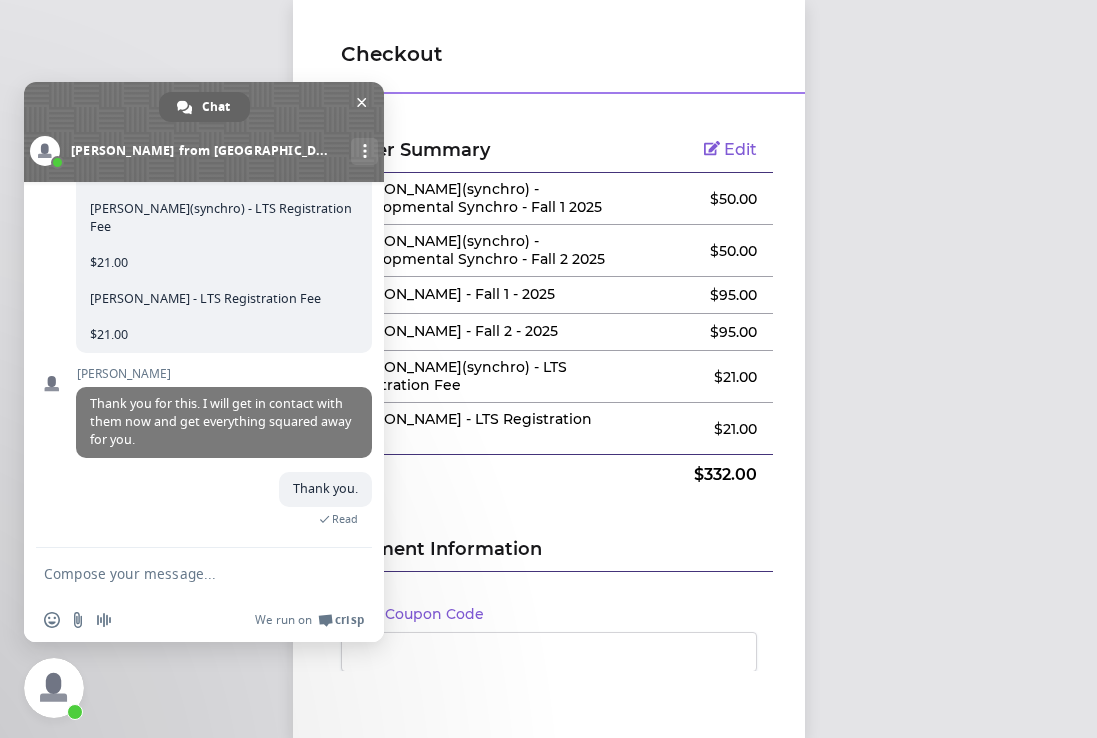 scroll, scrollTop: 3109, scrollLeft: 0, axis: vertical 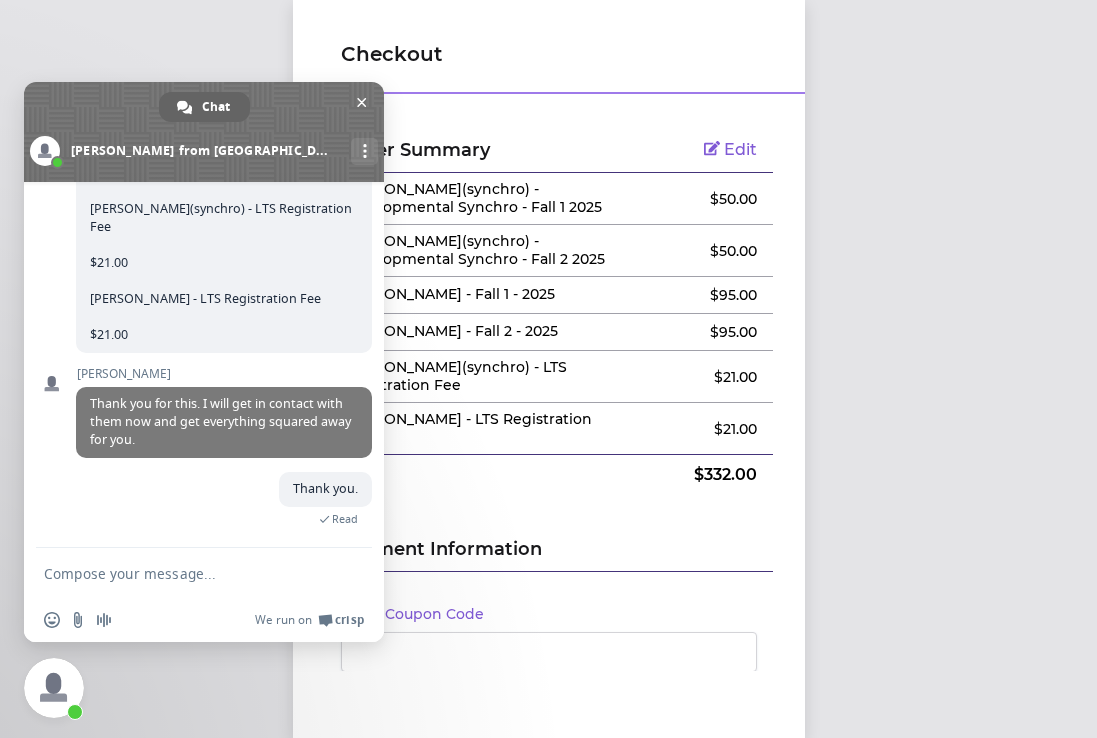 click at bounding box center [184, 573] 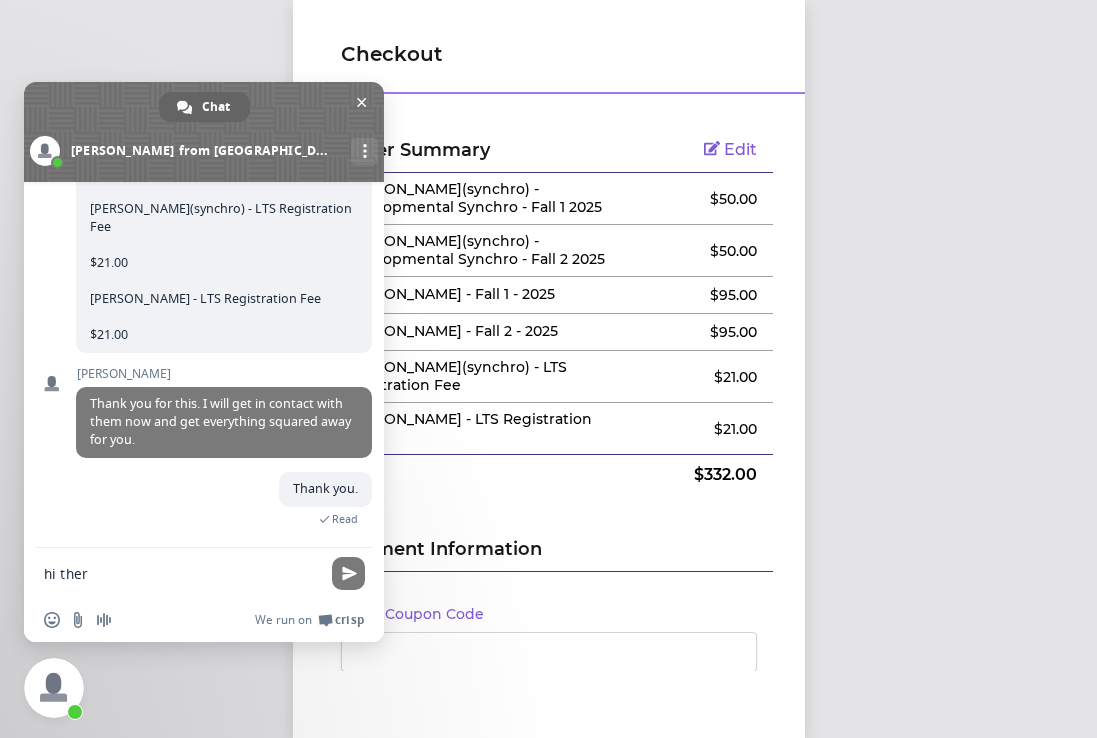 type on "hi there" 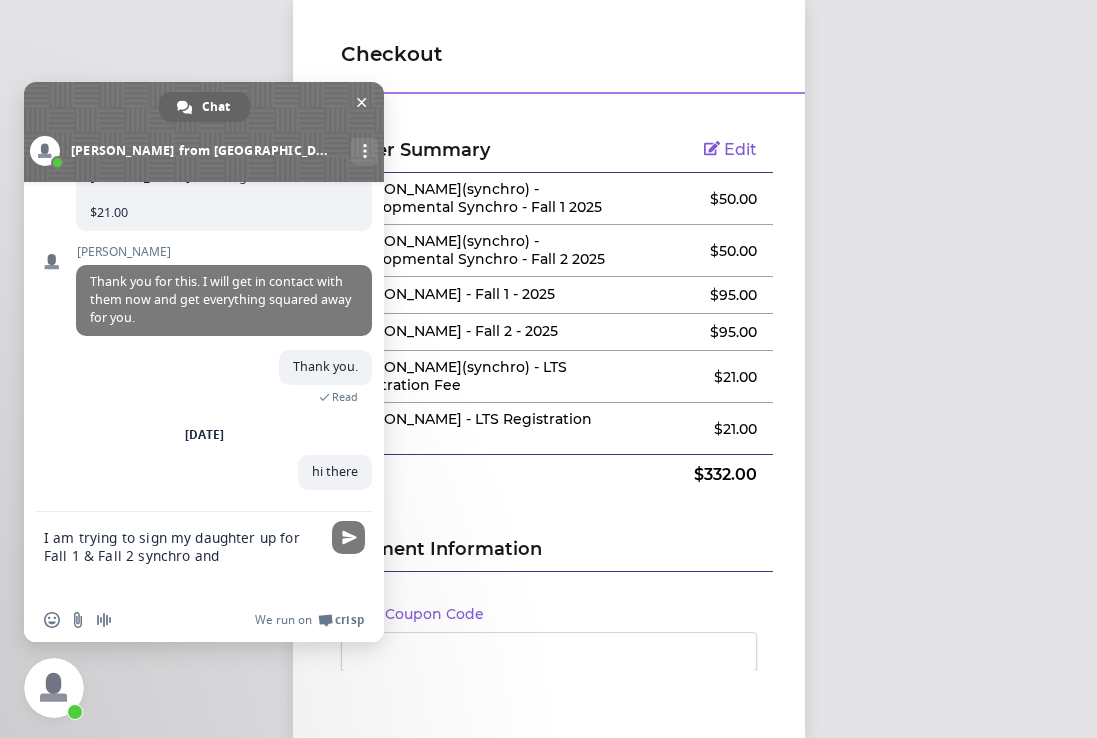 scroll, scrollTop: 3218, scrollLeft: 0, axis: vertical 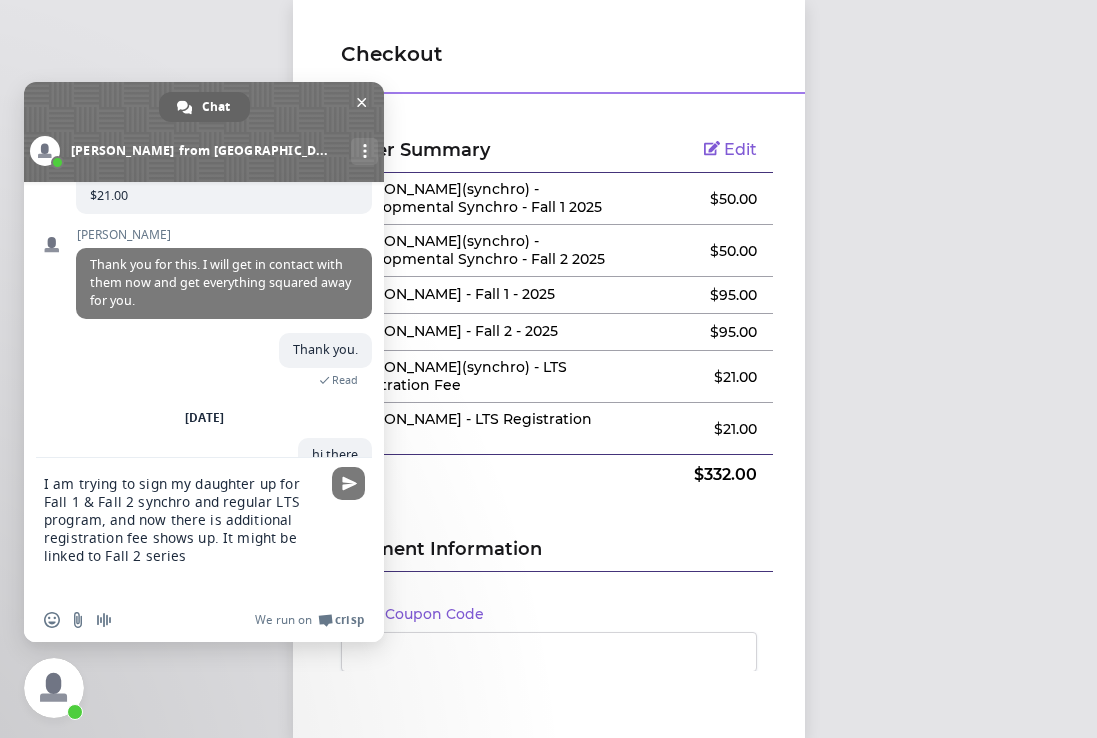 type on "I am trying to sign my daughter up for Fall 1 & Fall 2 synchro and regular LTS program, and now there is additional registration fee shows up. It might be linked to Fall 2 series?" 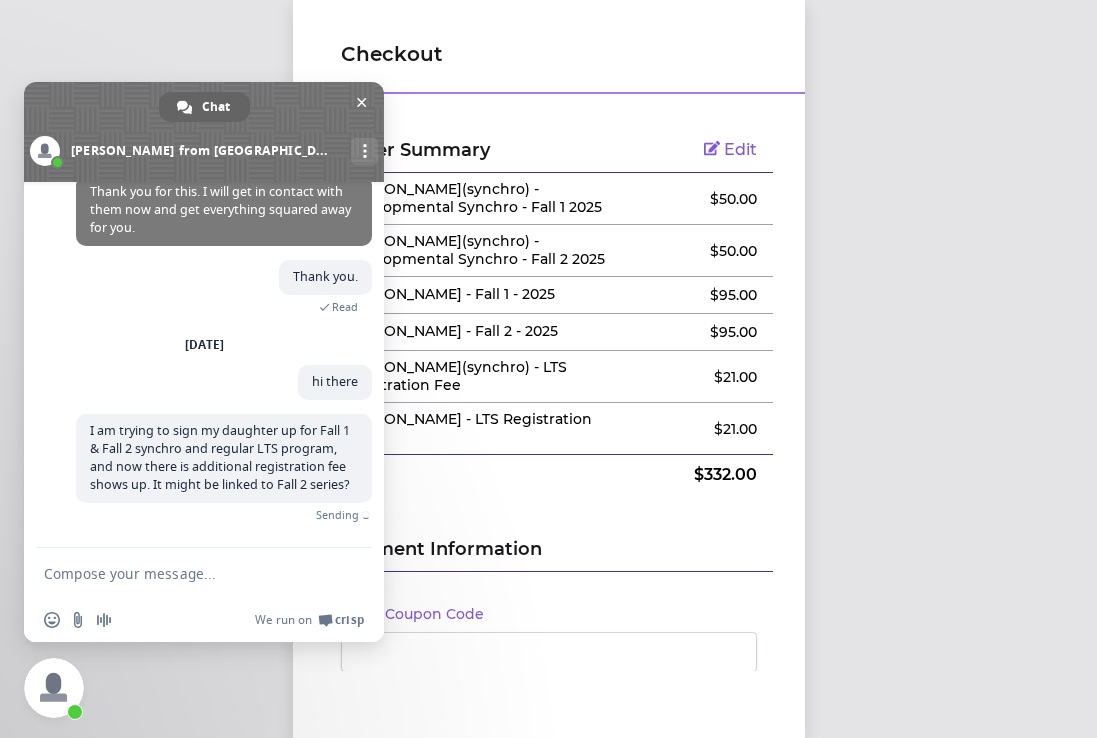 scroll, scrollTop: 3292, scrollLeft: 0, axis: vertical 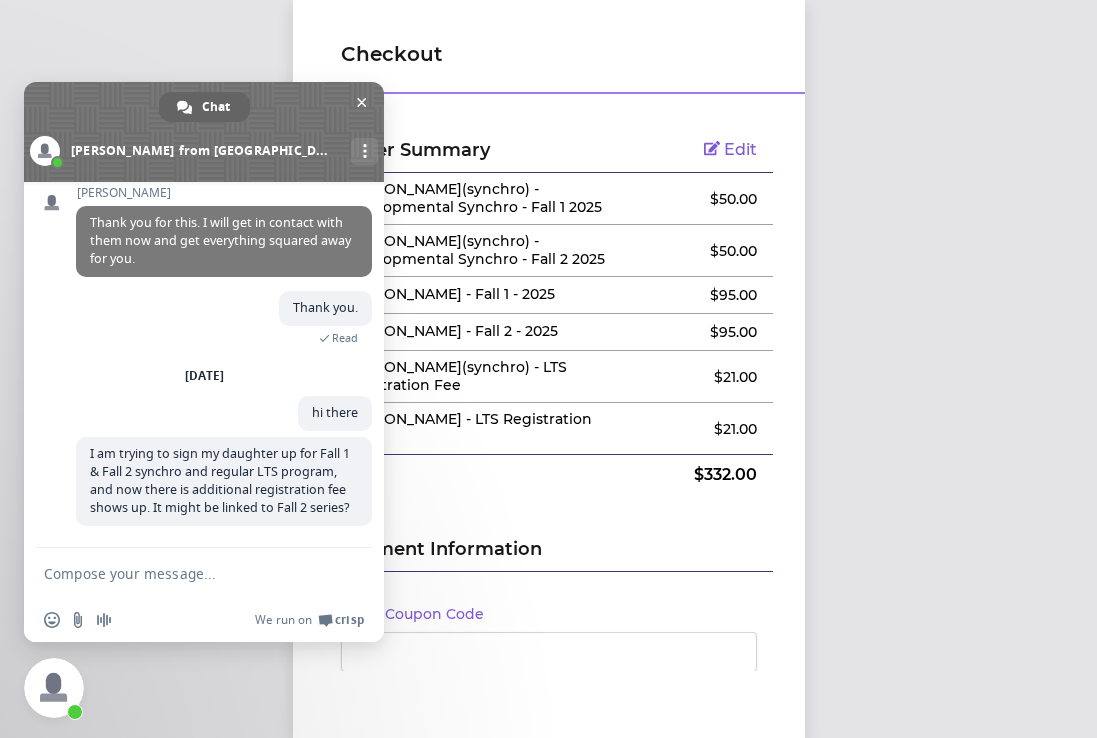 click on "Total" at bounding box center [474, 475] 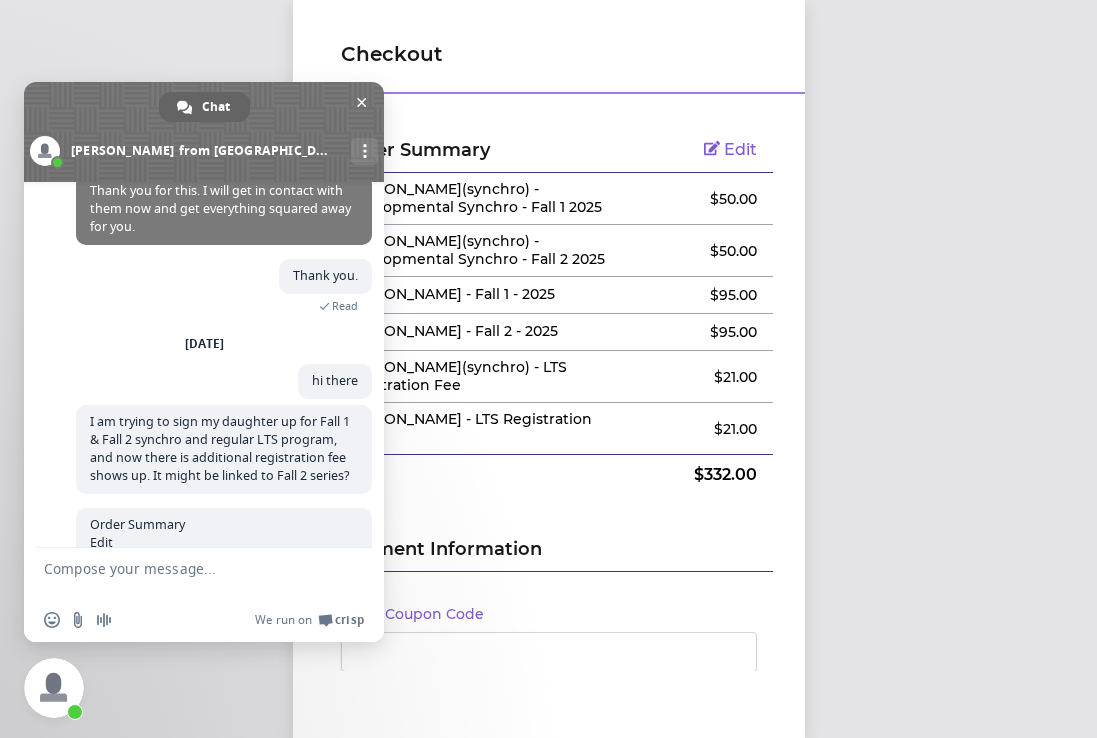 scroll, scrollTop: 5, scrollLeft: 0, axis: vertical 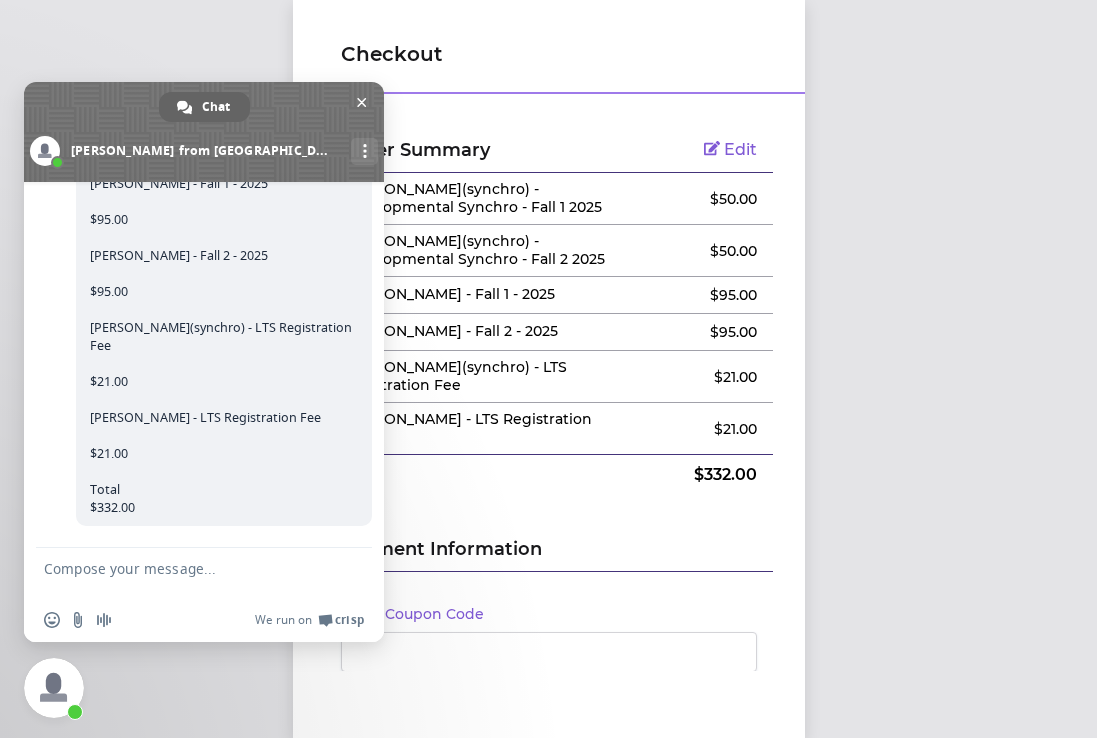 click on "[PERSON_NAME](synchro) - LTS Registration Fee" at bounding box center [474, 376] 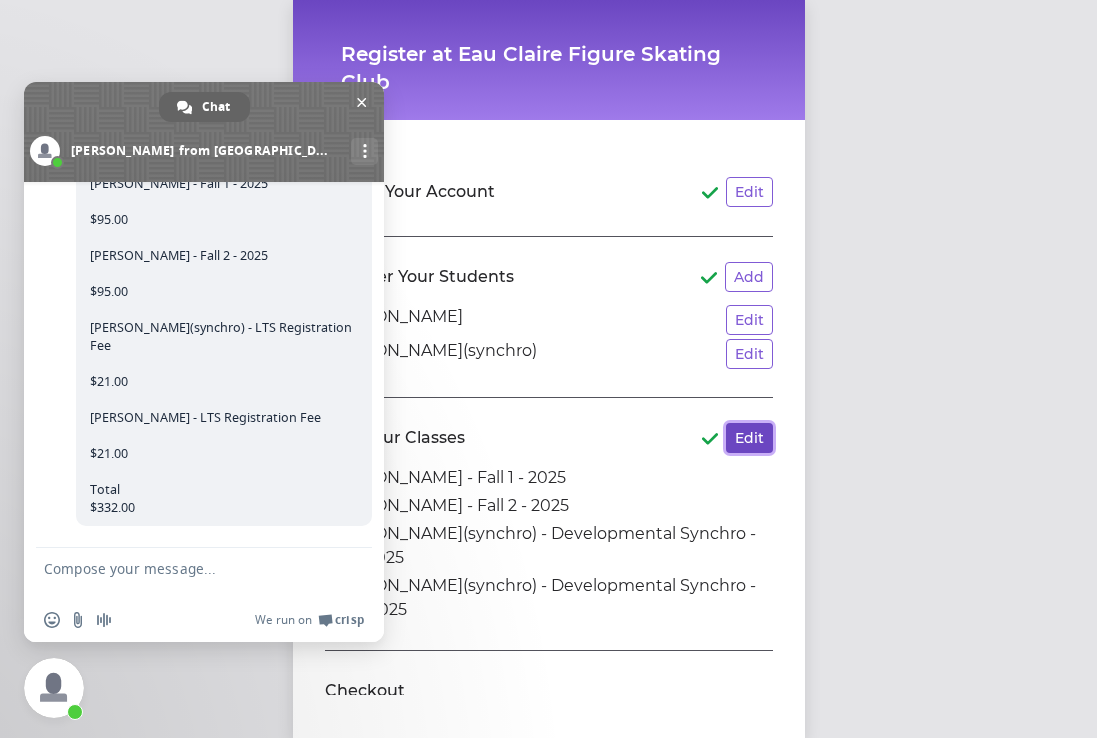 click on "Edit" at bounding box center (749, 438) 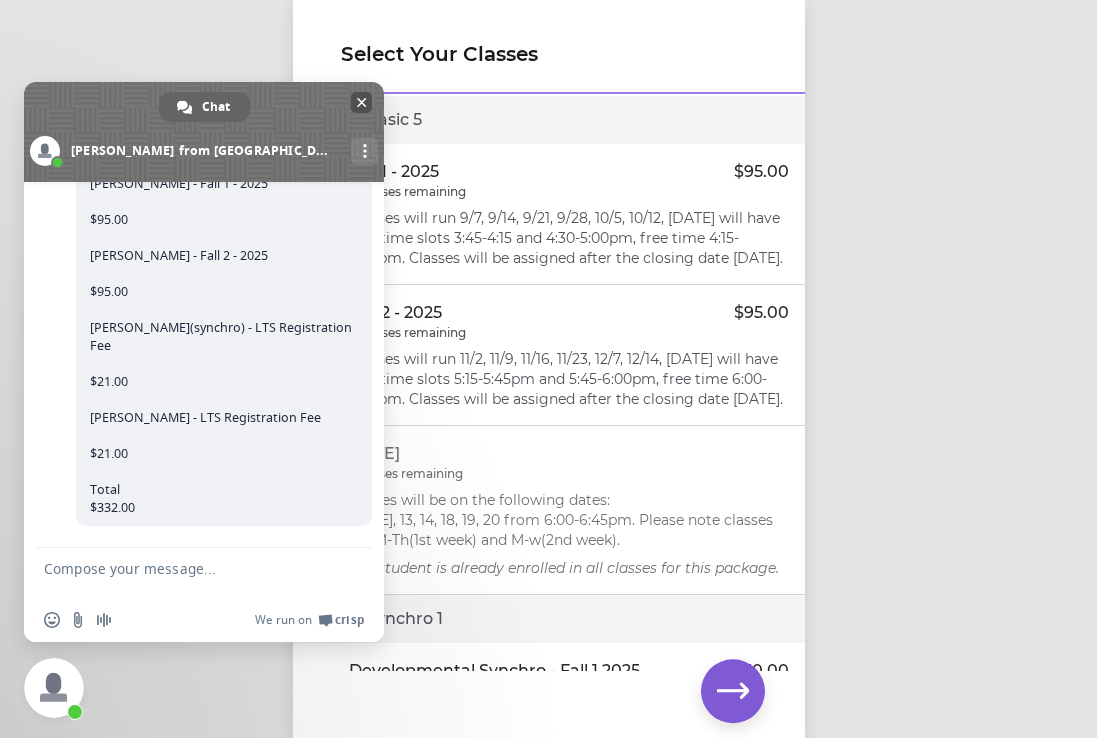 click at bounding box center [362, 102] 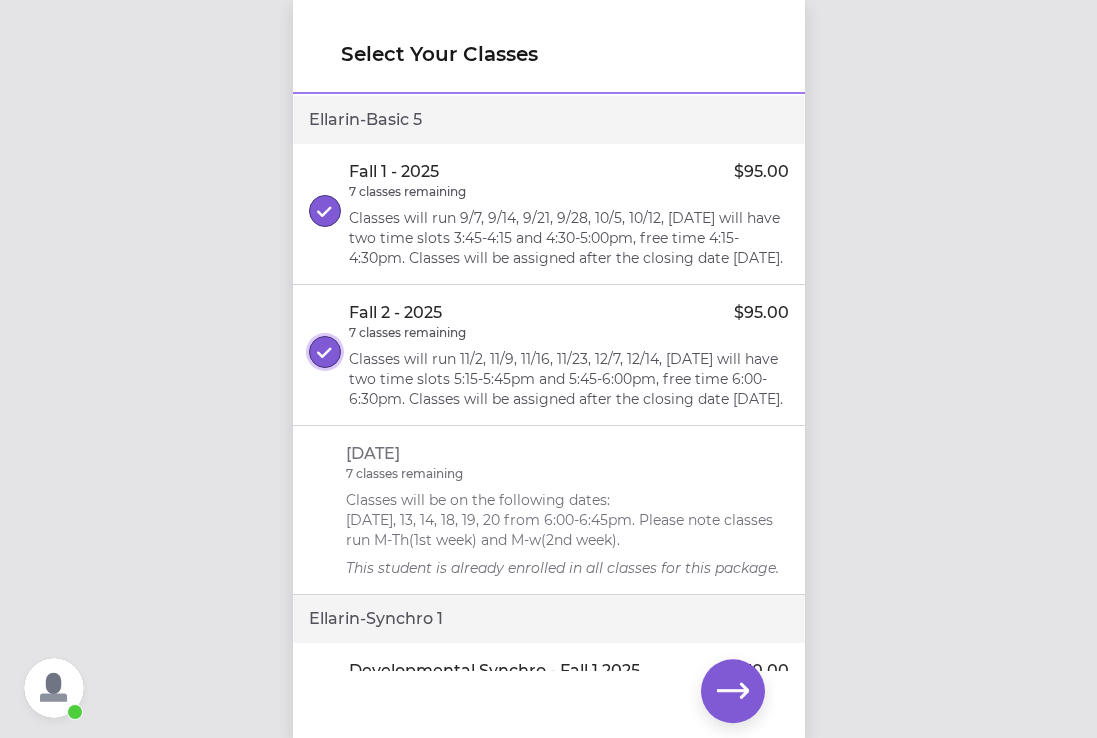 click at bounding box center (325, 352) 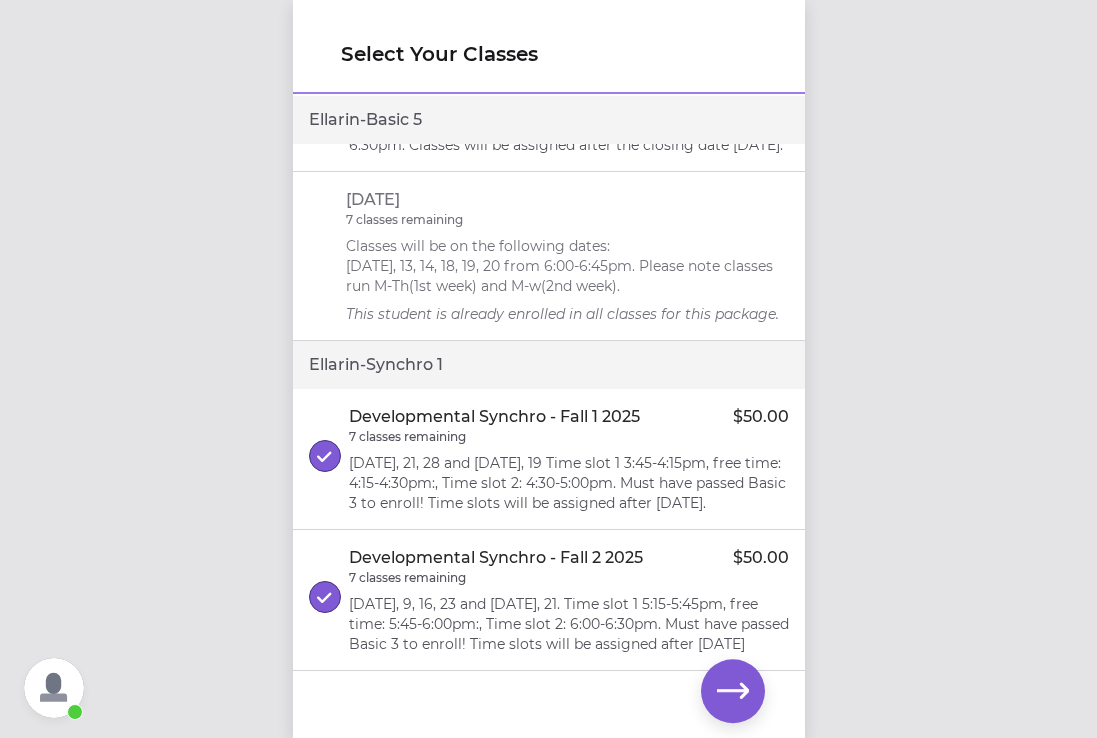 scroll, scrollTop: 314, scrollLeft: 0, axis: vertical 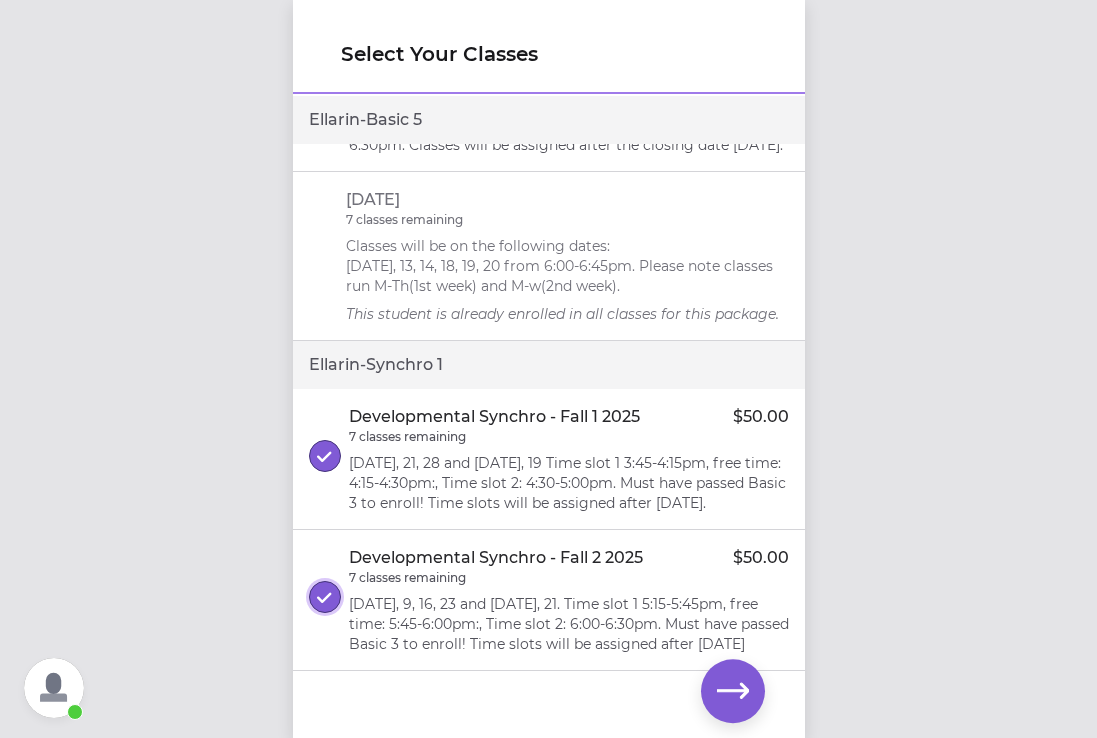 click 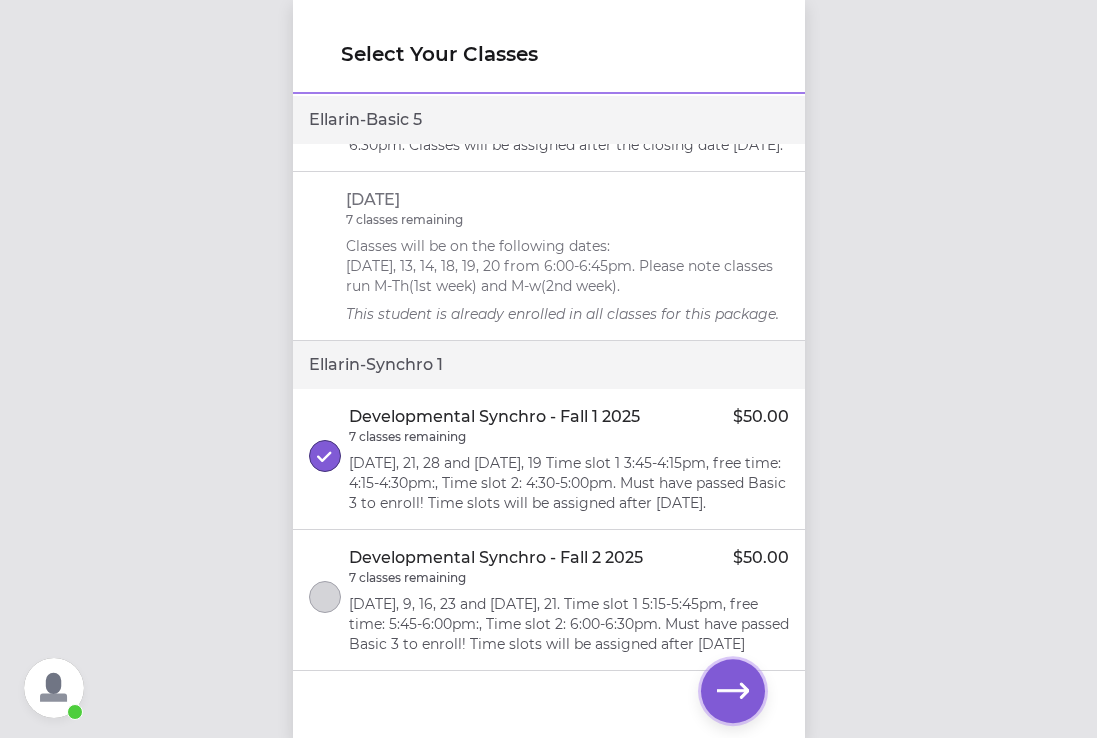 click 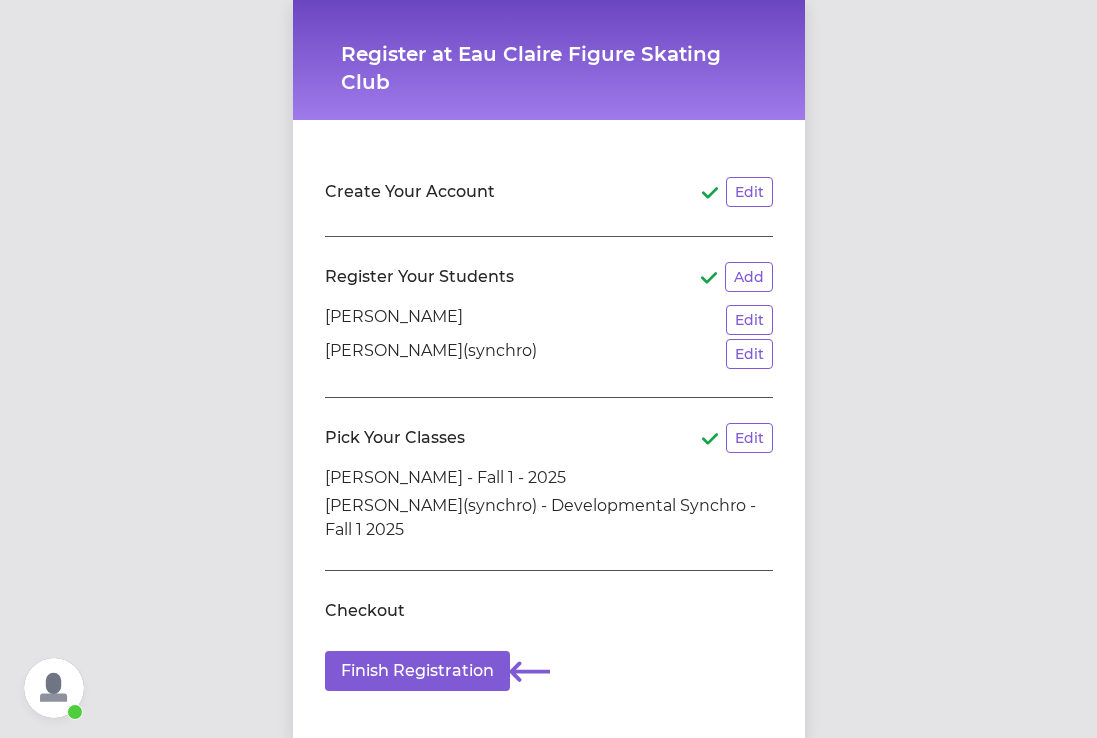 scroll, scrollTop: 28, scrollLeft: 0, axis: vertical 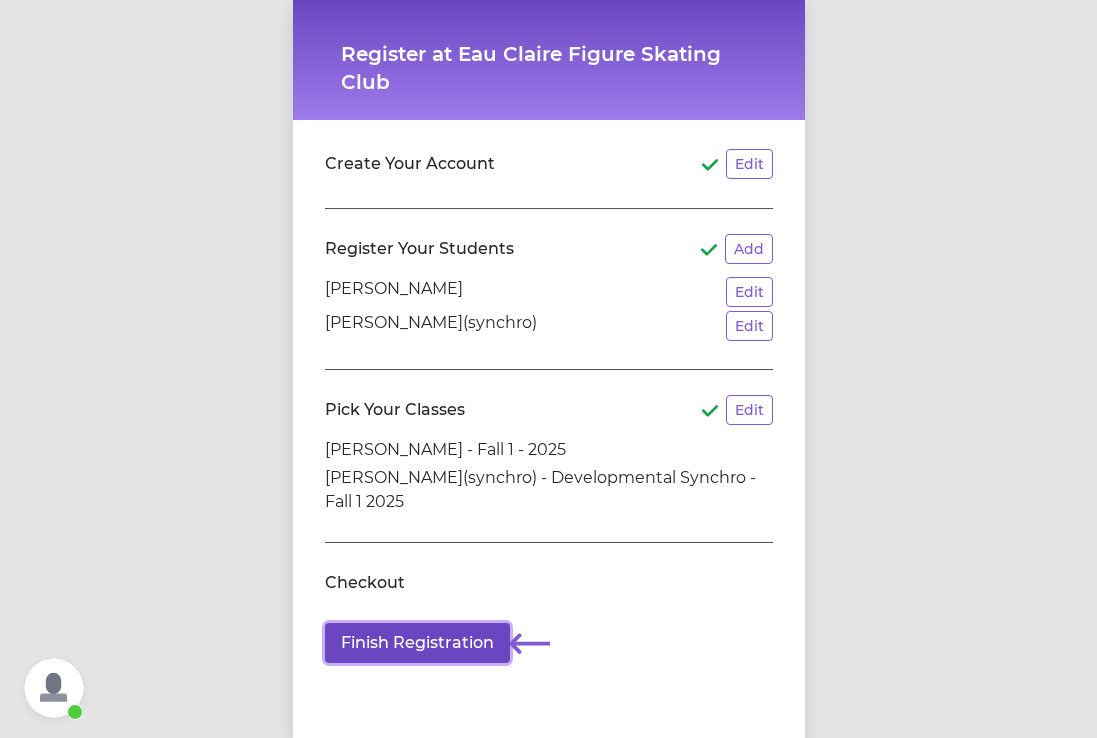click on "Finish Registration" at bounding box center (417, 643) 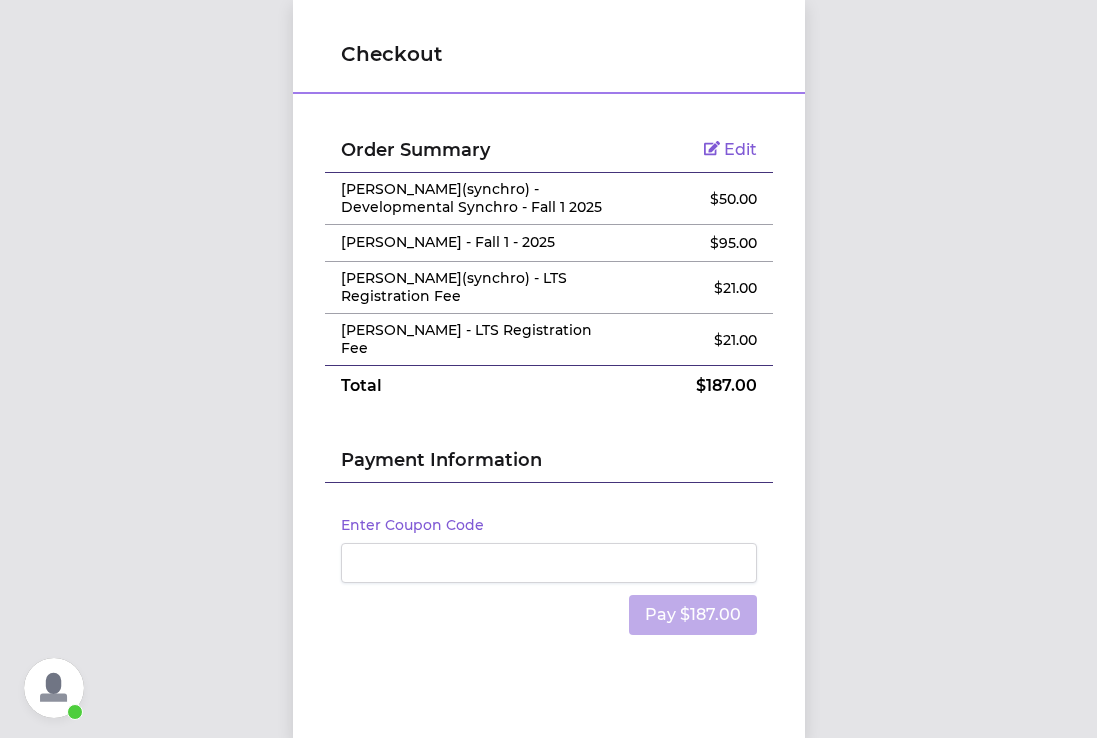 click at bounding box center (54, 688) 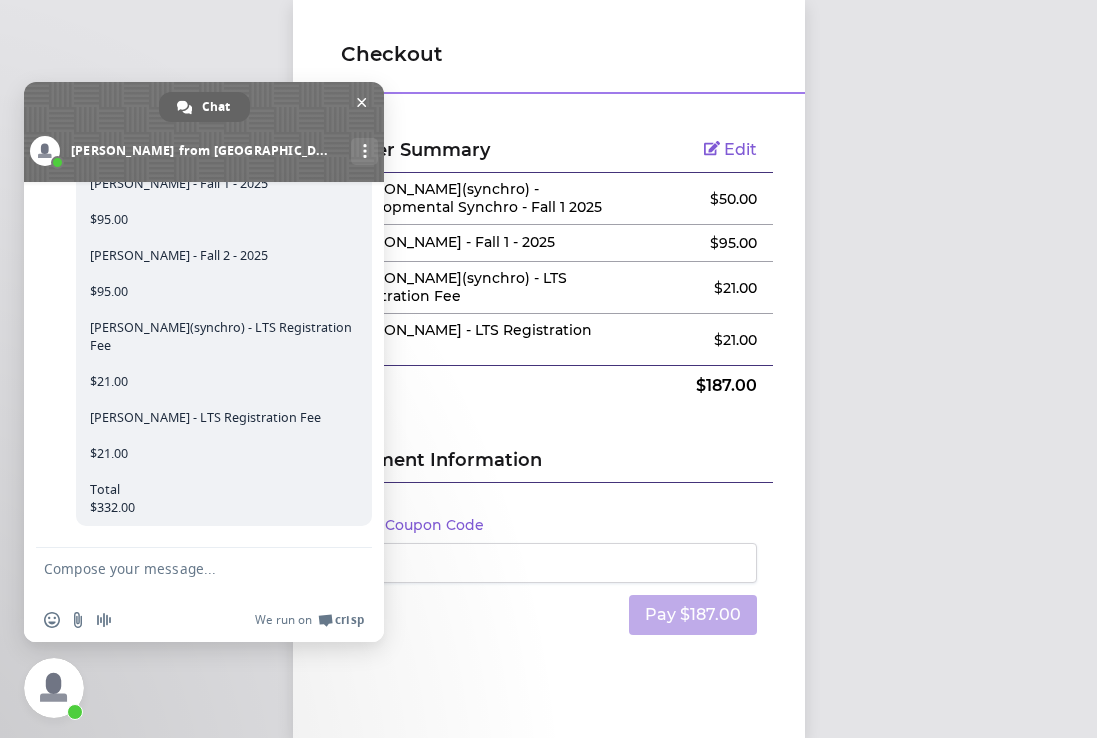 click at bounding box center (184, 573) 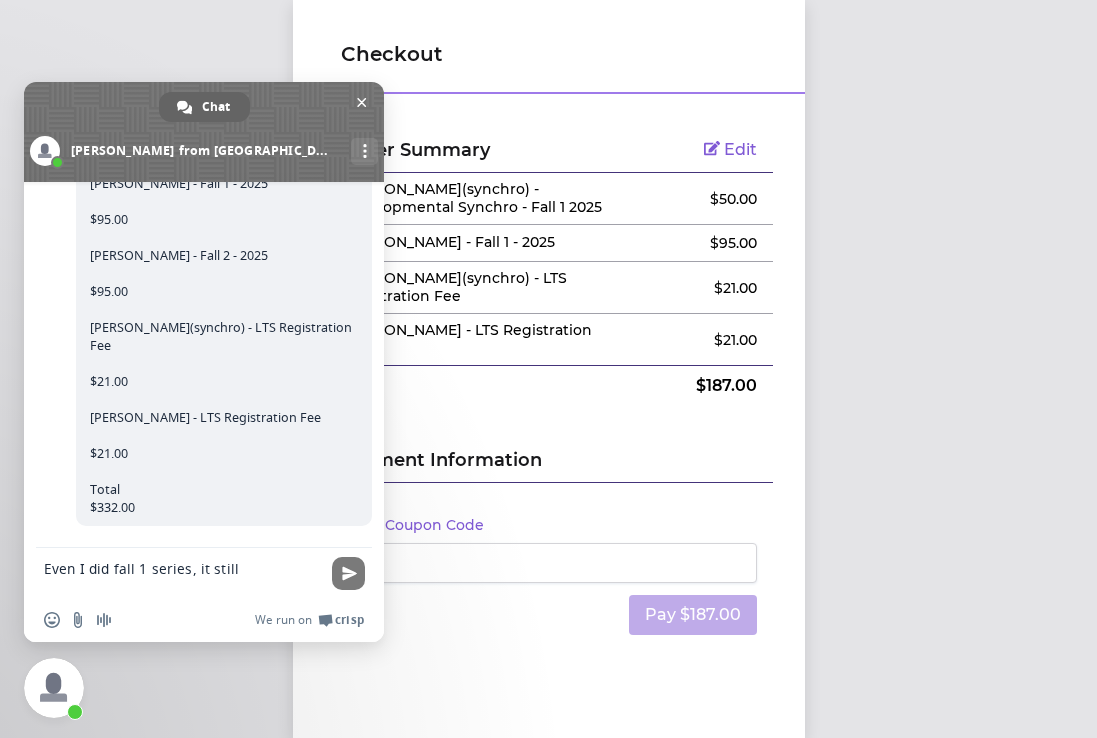 scroll, scrollTop: 0, scrollLeft: 0, axis: both 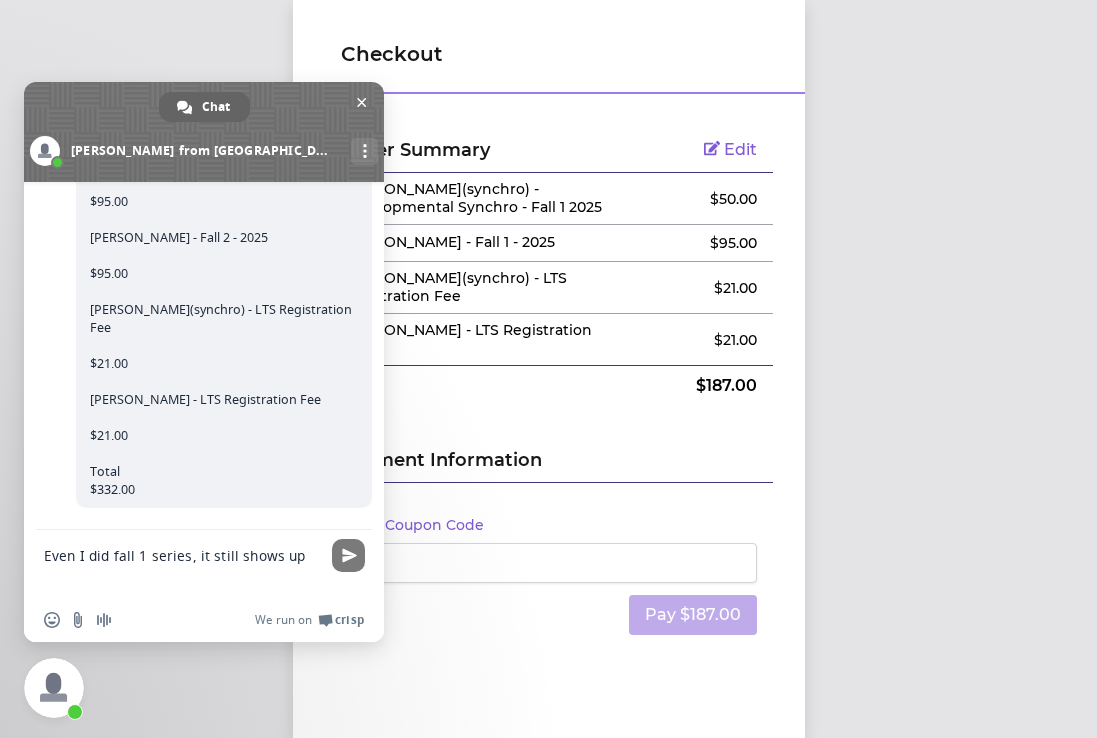 type on "Even I did fall 1 series, it still shows up." 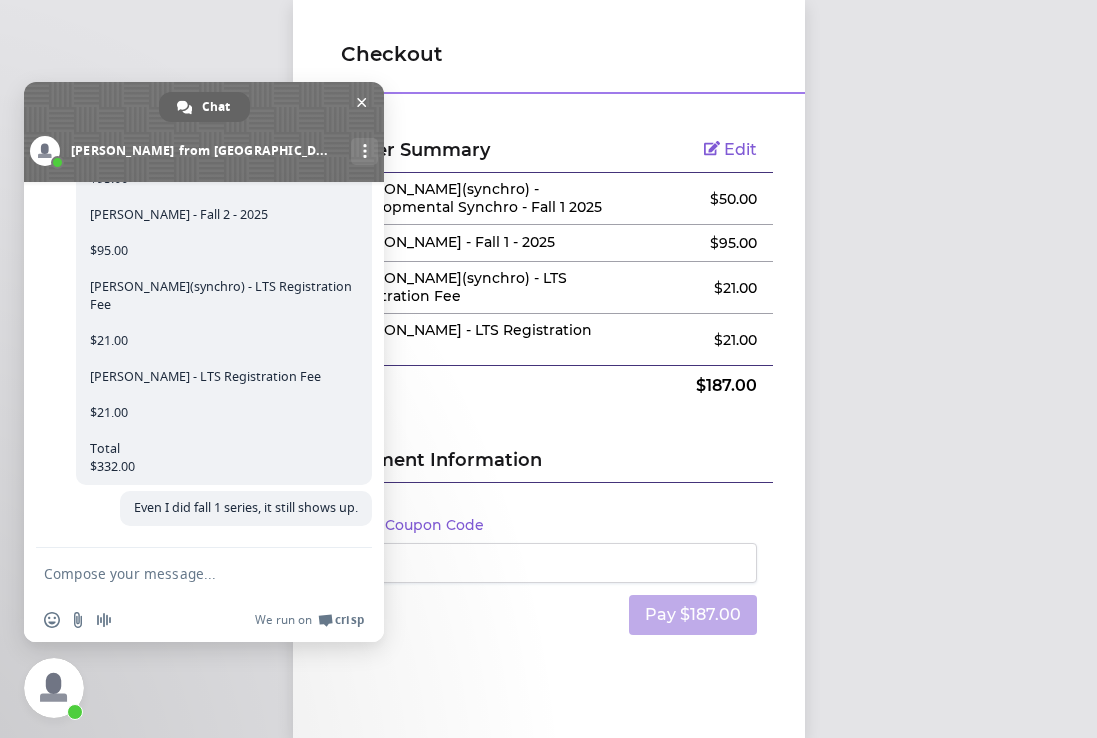 scroll, scrollTop: 3930, scrollLeft: 0, axis: vertical 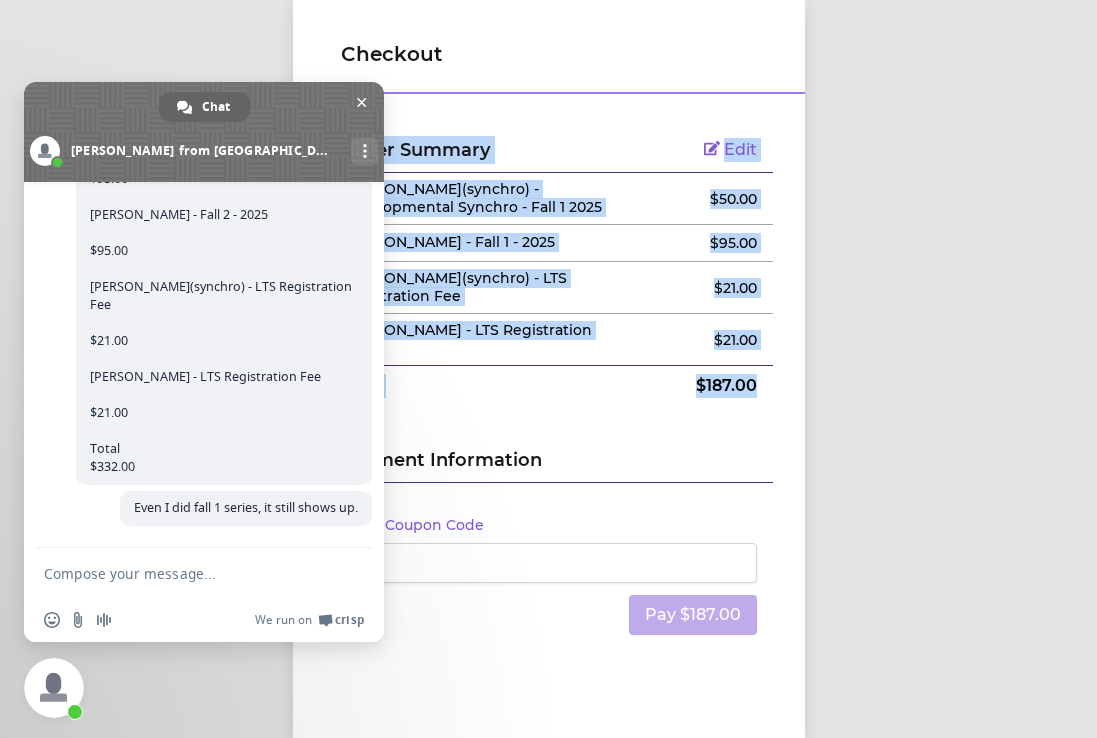 drag, startPoint x: 638, startPoint y: 403, endPoint x: 391, endPoint y: 130, distance: 368.15485 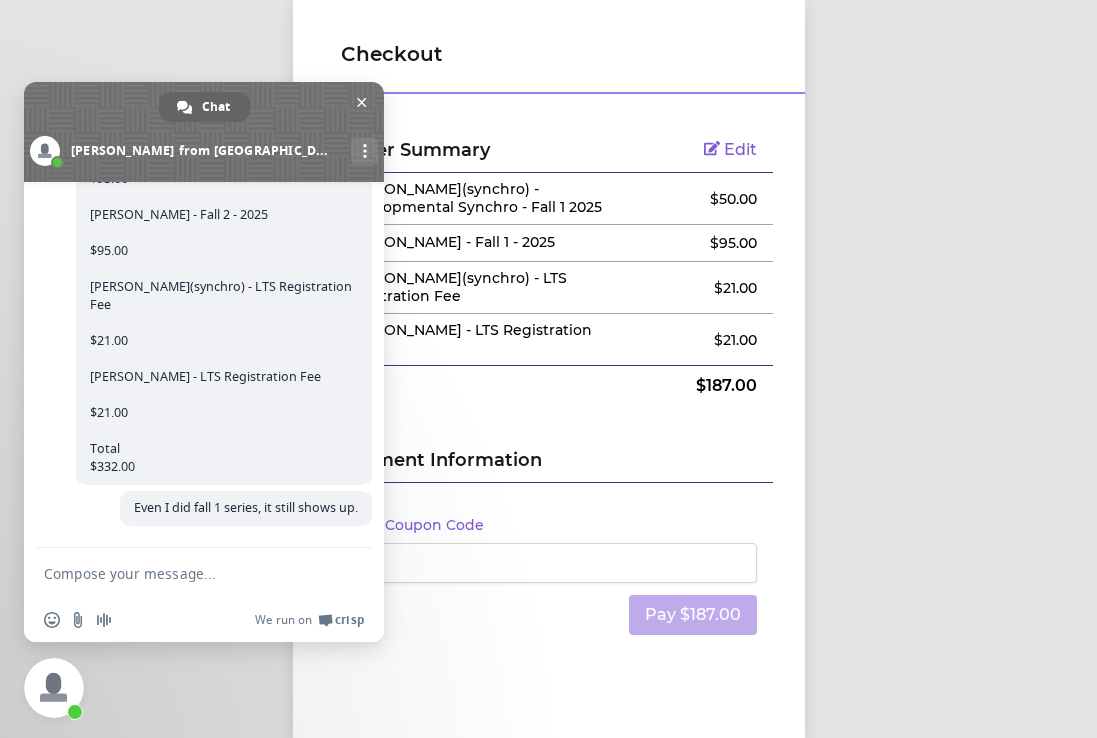 click at bounding box center (184, 573) 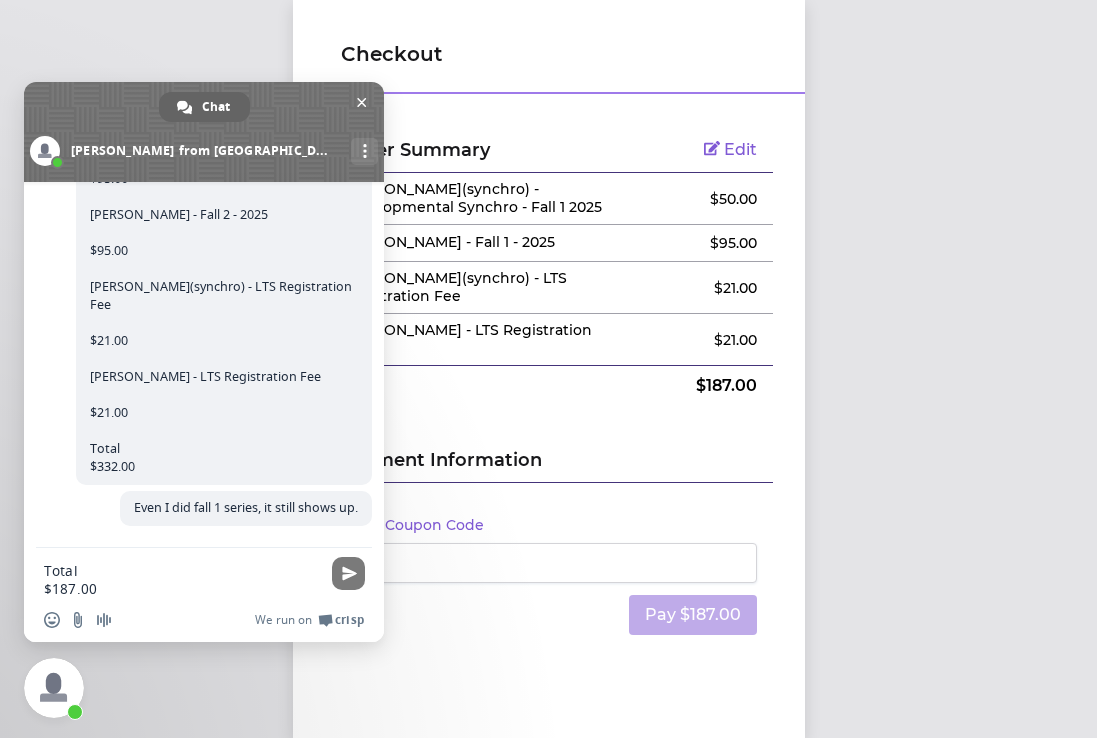 type 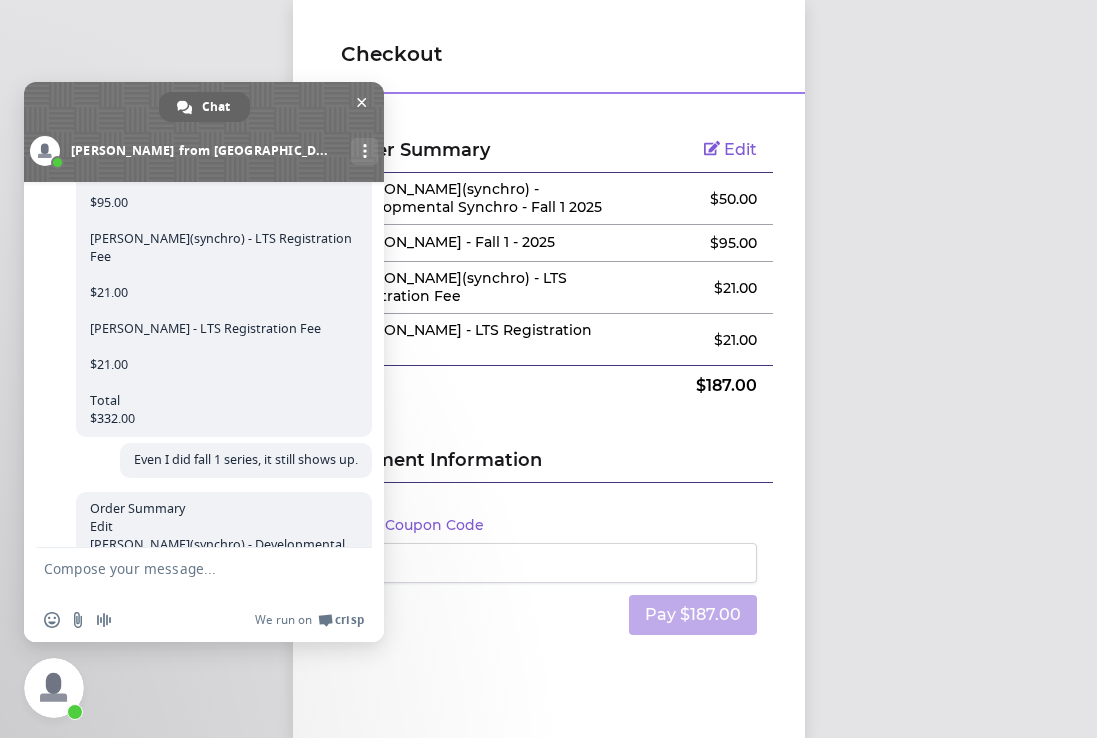 scroll, scrollTop: 5, scrollLeft: 0, axis: vertical 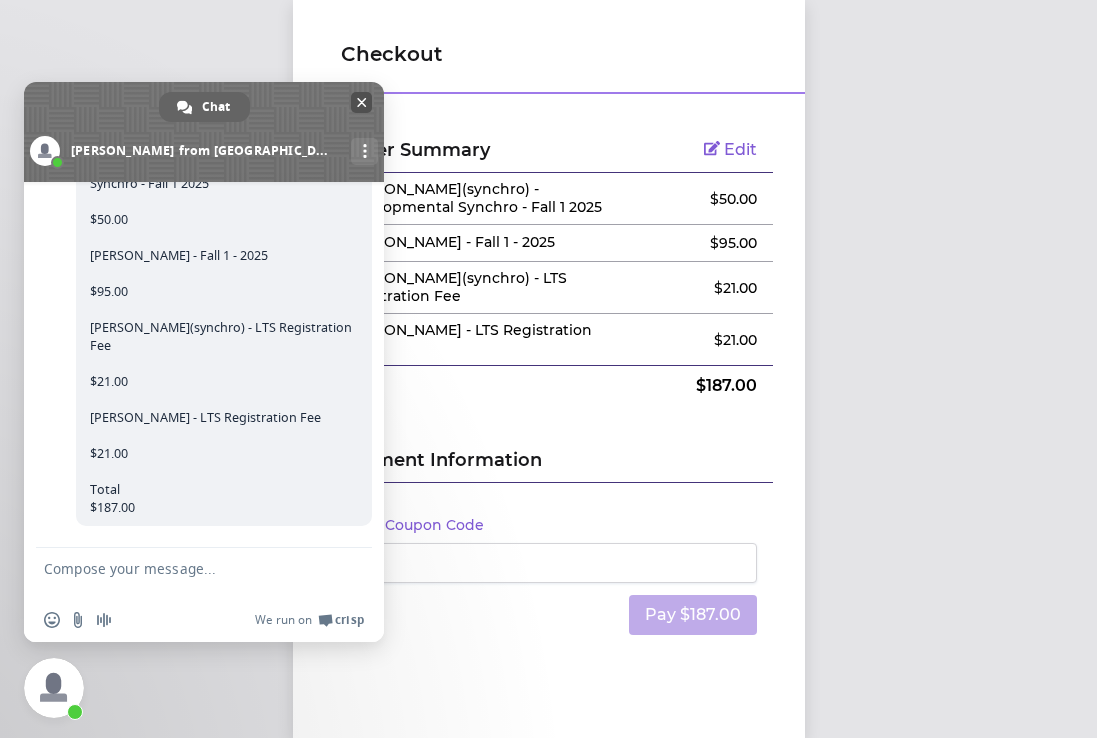 click at bounding box center (361, 102) 